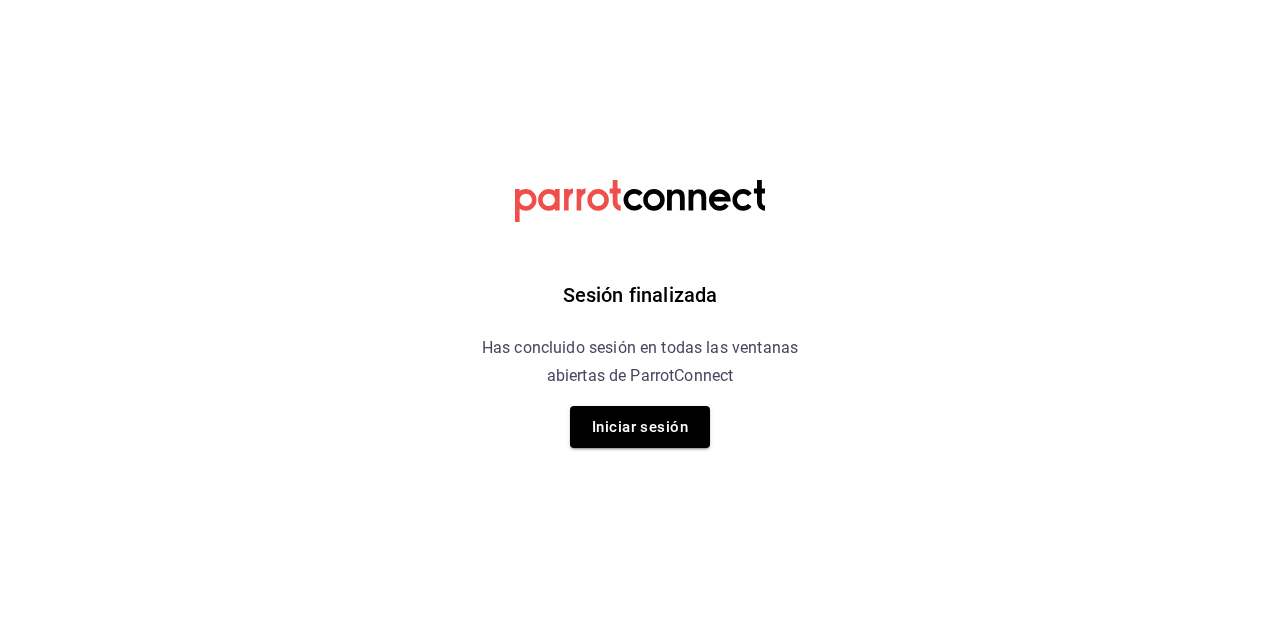 scroll, scrollTop: 0, scrollLeft: 0, axis: both 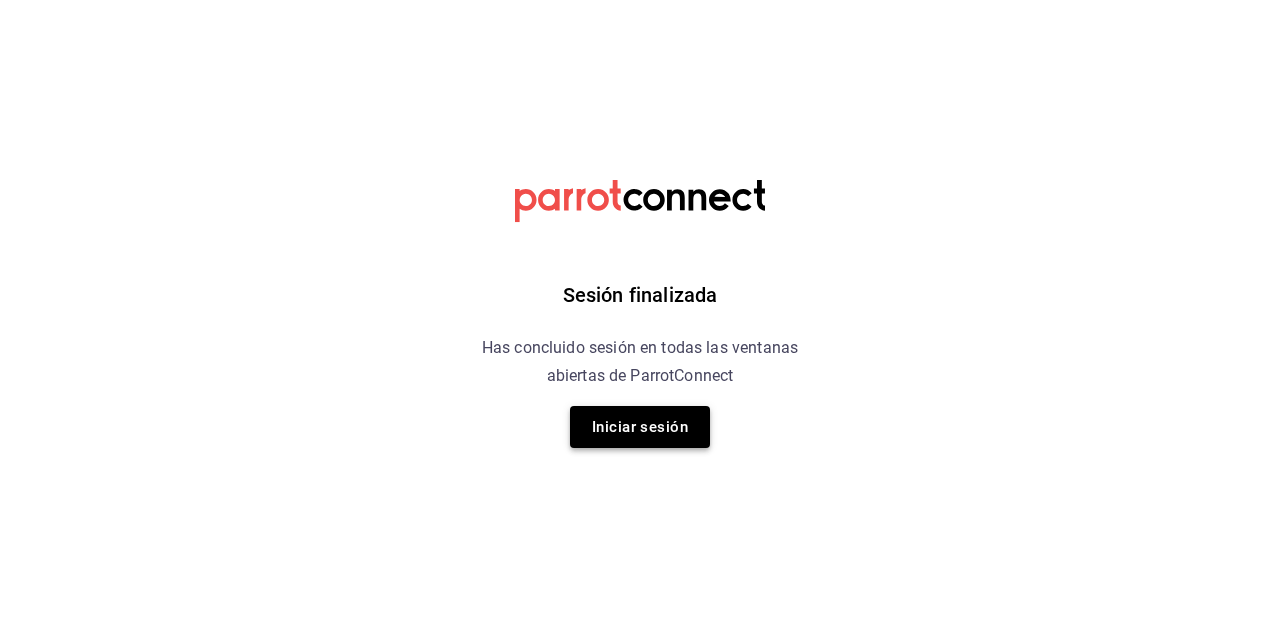 click on "Iniciar sesión" at bounding box center [640, 427] 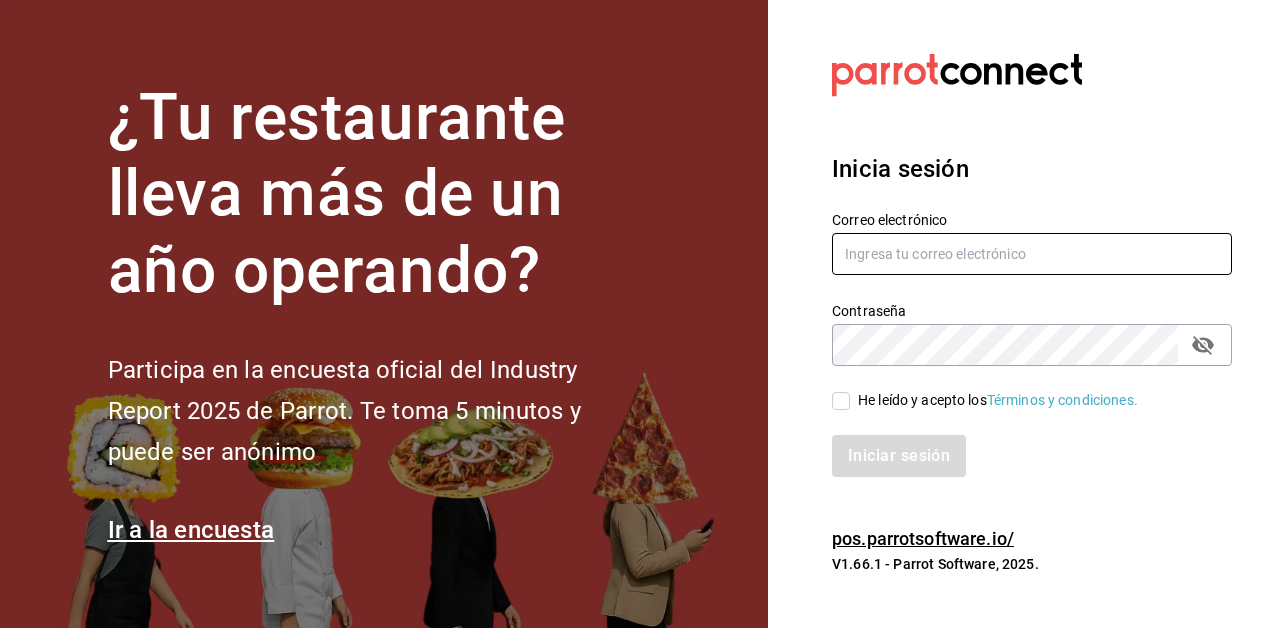 type on "[EMAIL]" 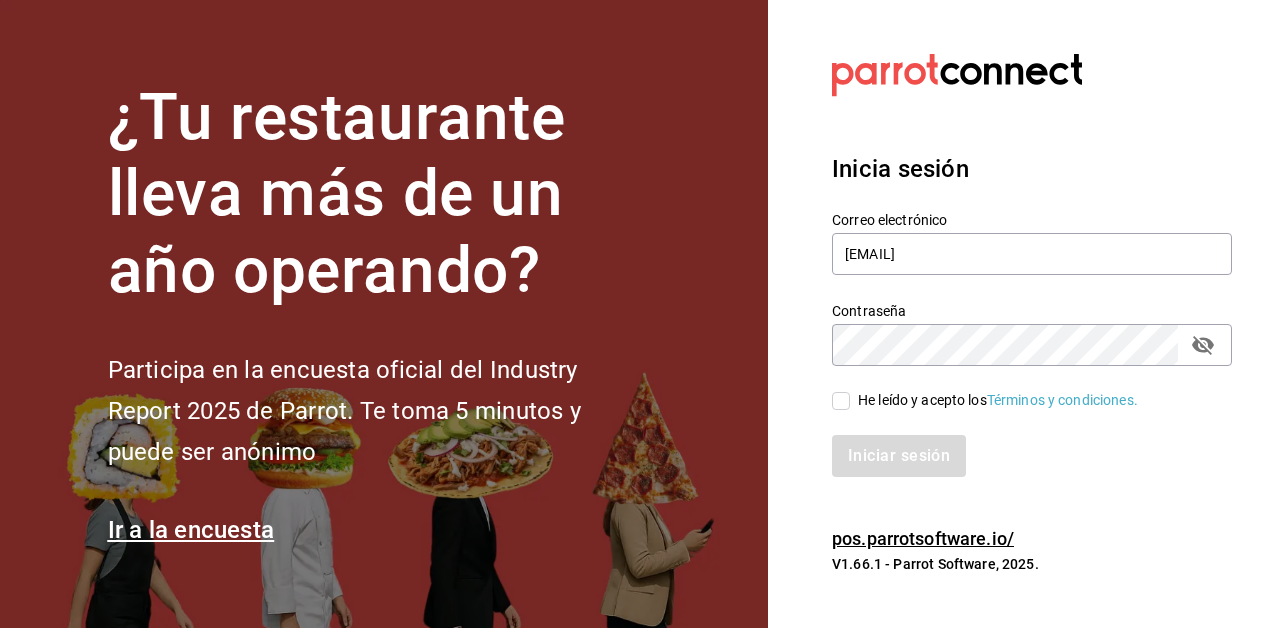 click on "He leído y acepto los  Términos y condiciones." at bounding box center (841, 401) 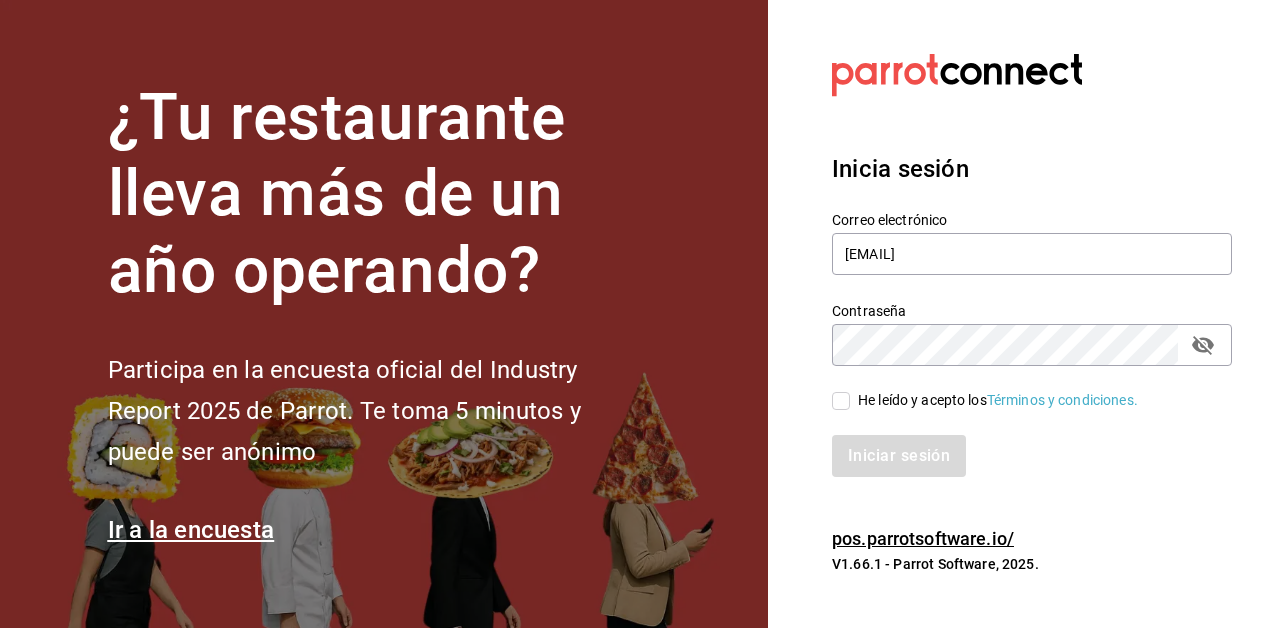 checkbox on "true" 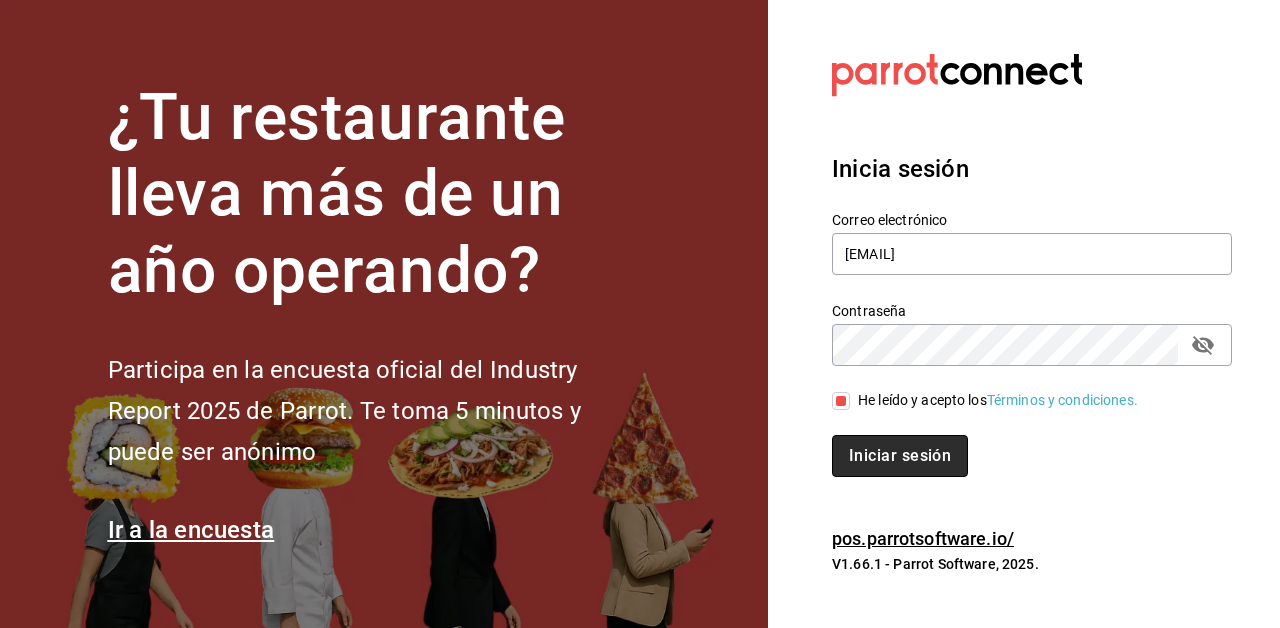 click on "Iniciar sesión" at bounding box center [900, 456] 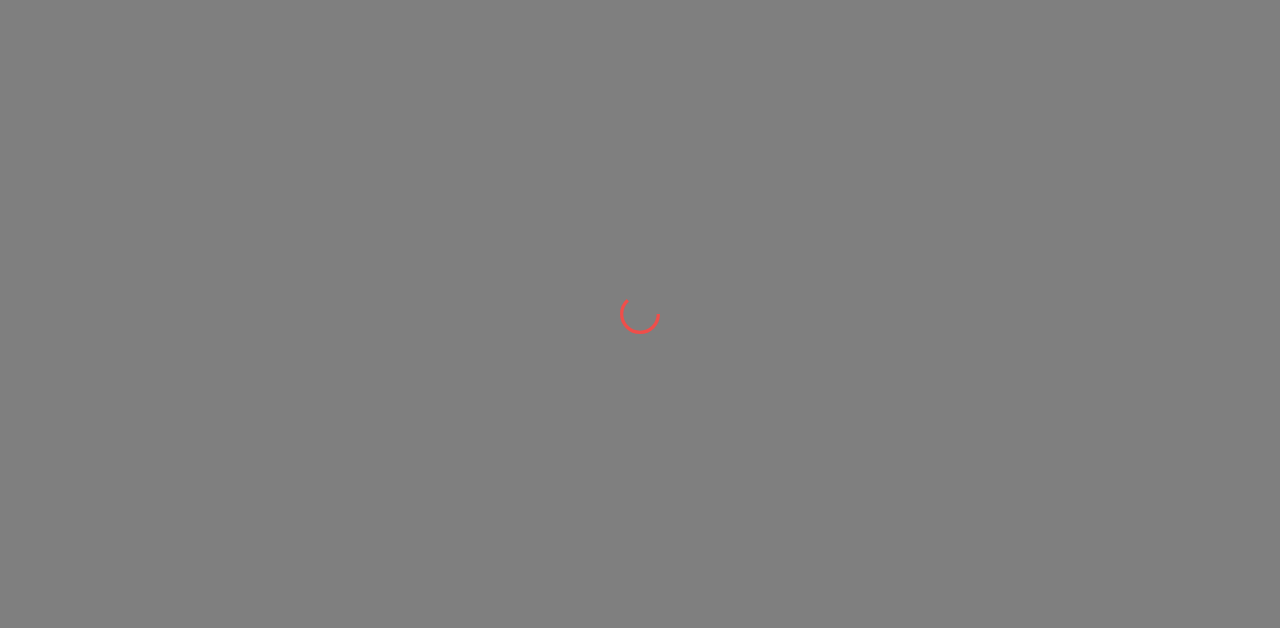 scroll, scrollTop: 0, scrollLeft: 0, axis: both 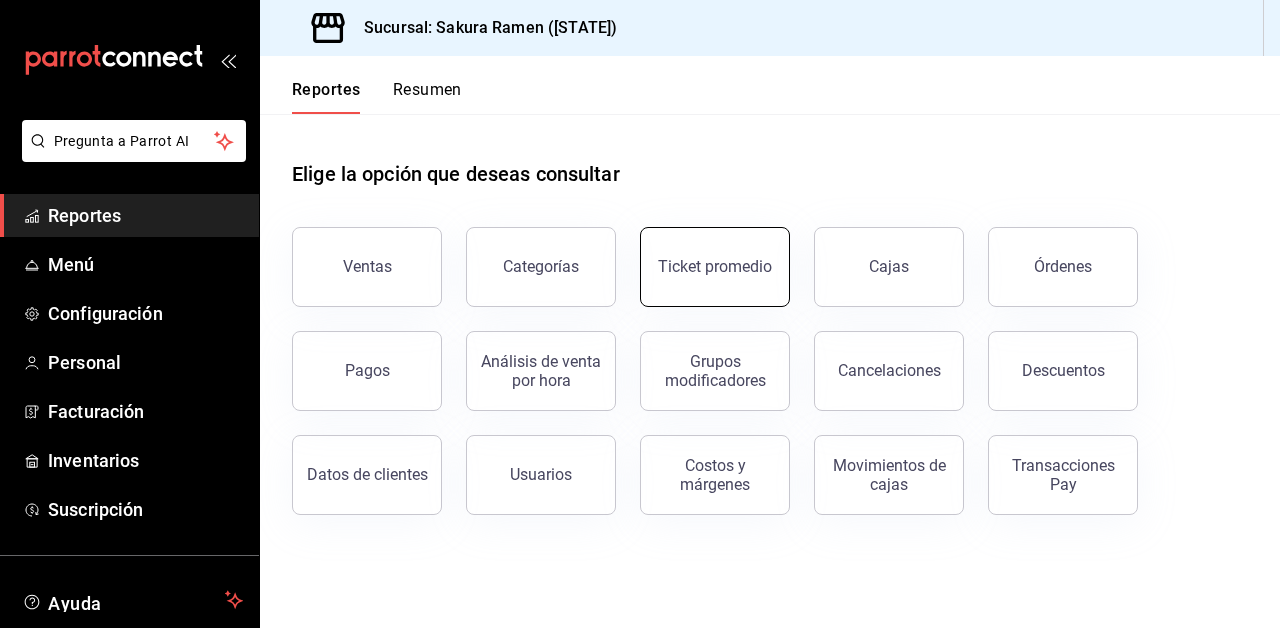 click on "Ticket promedio" at bounding box center (715, 266) 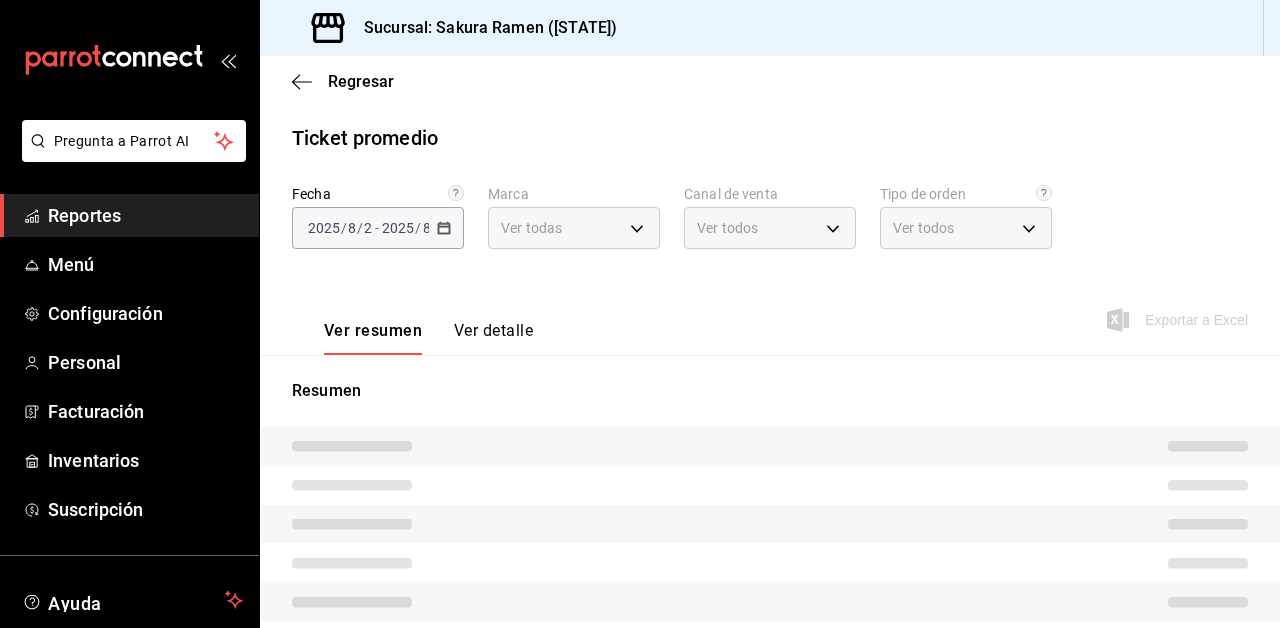 type on "5f60c1fa-4848-4419-84d5-809114a90f2f" 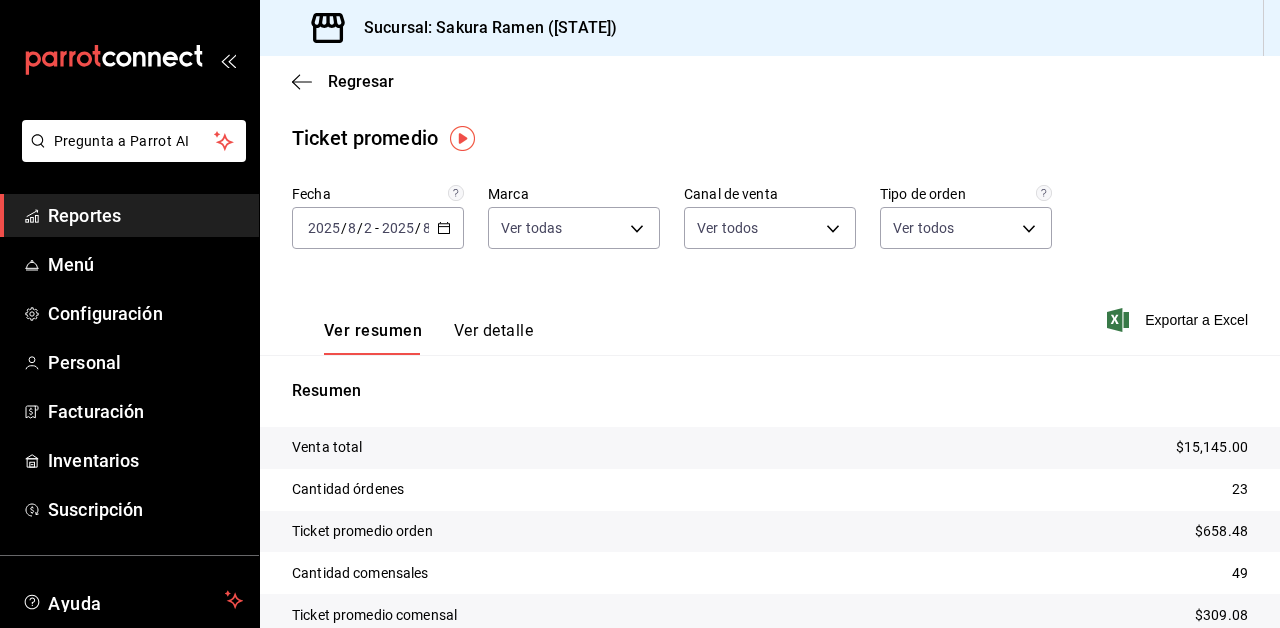click on "8" at bounding box center (352, 228) 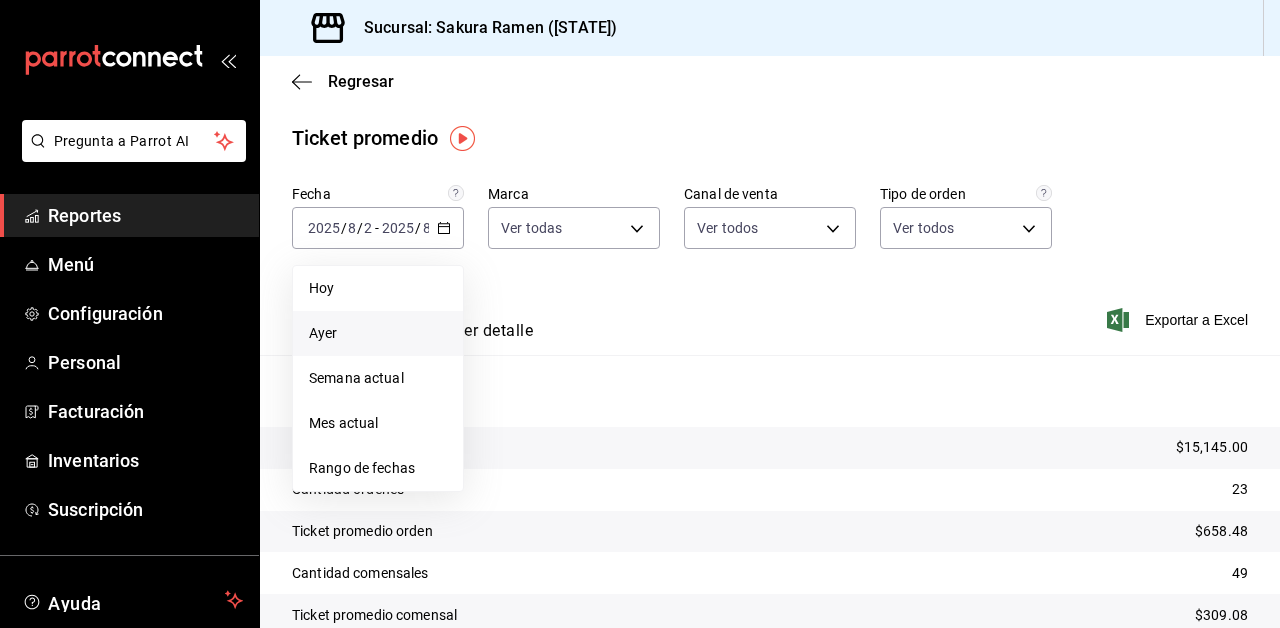 click on "Ayer" at bounding box center [378, 333] 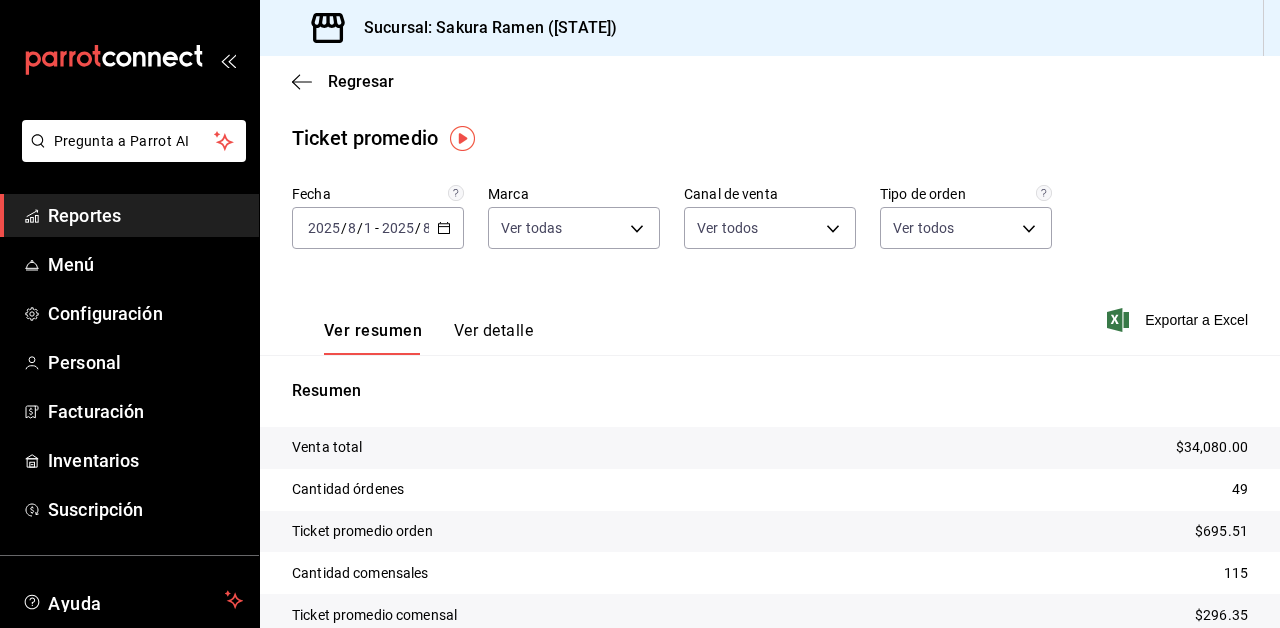 click on "Regresar" at bounding box center (770, 81) 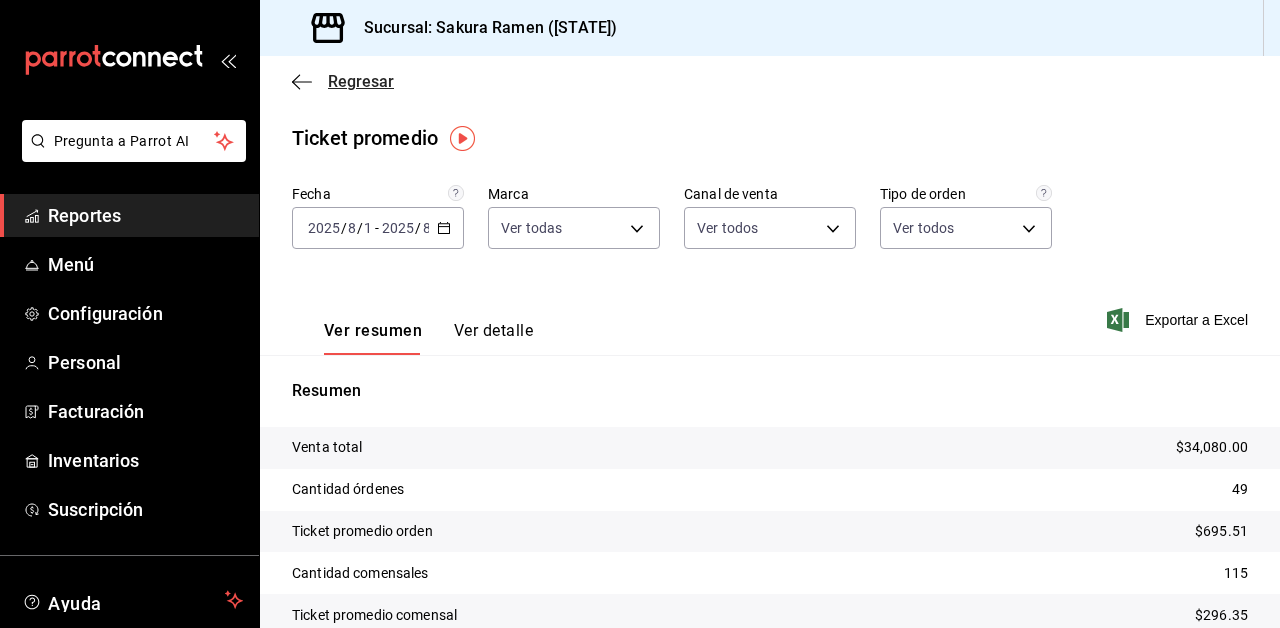 click 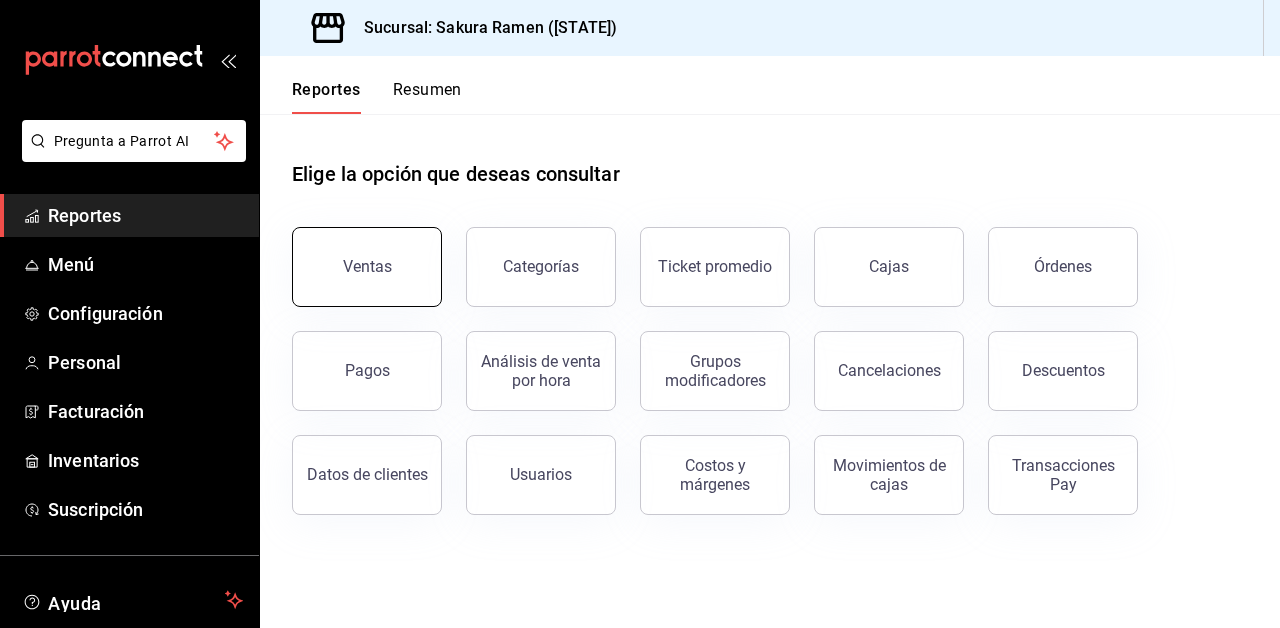 click on "Ventas" at bounding box center [367, 267] 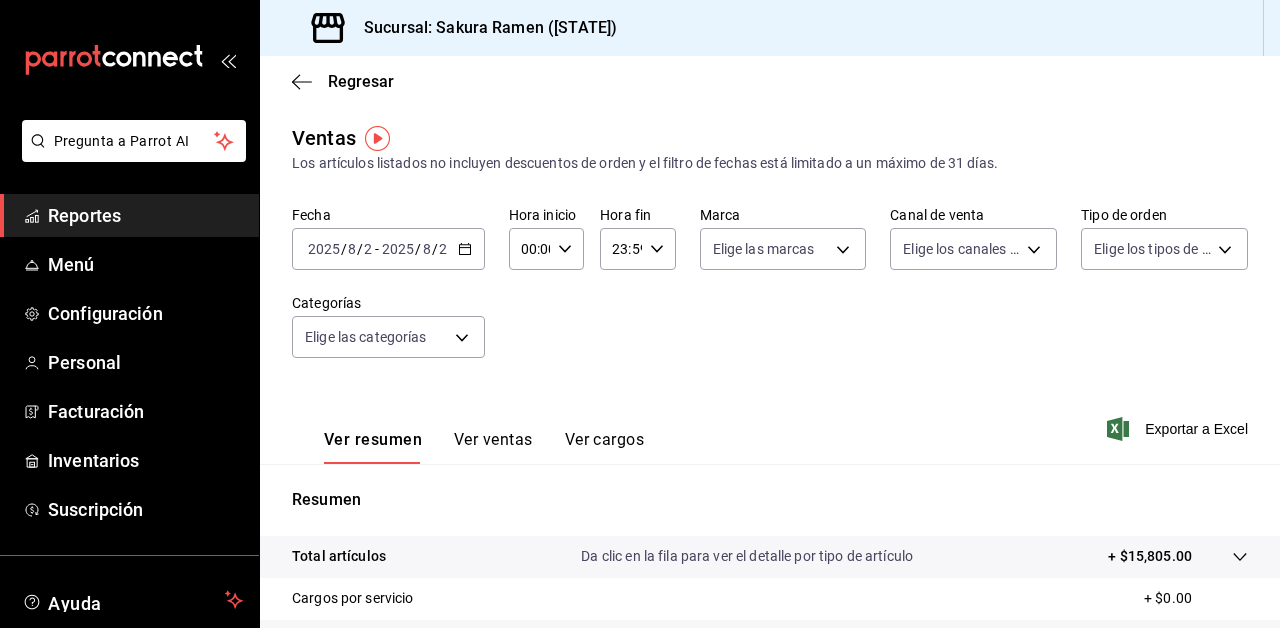 click on "8" at bounding box center (352, 249) 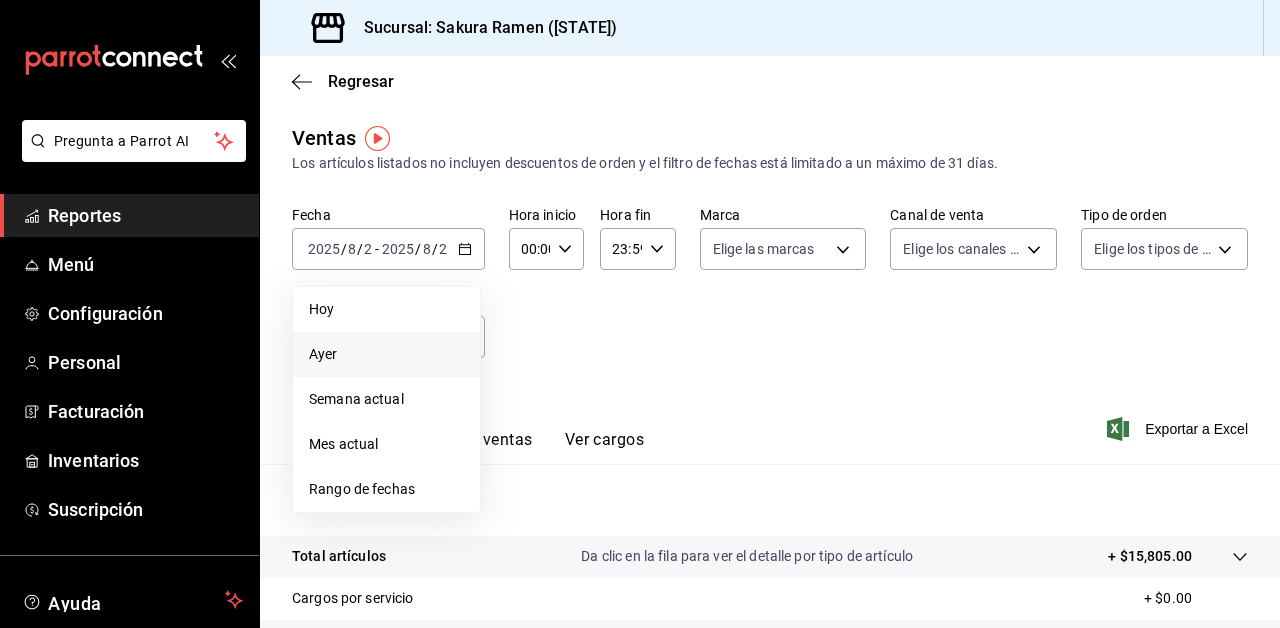 click on "Ayer" at bounding box center [386, 354] 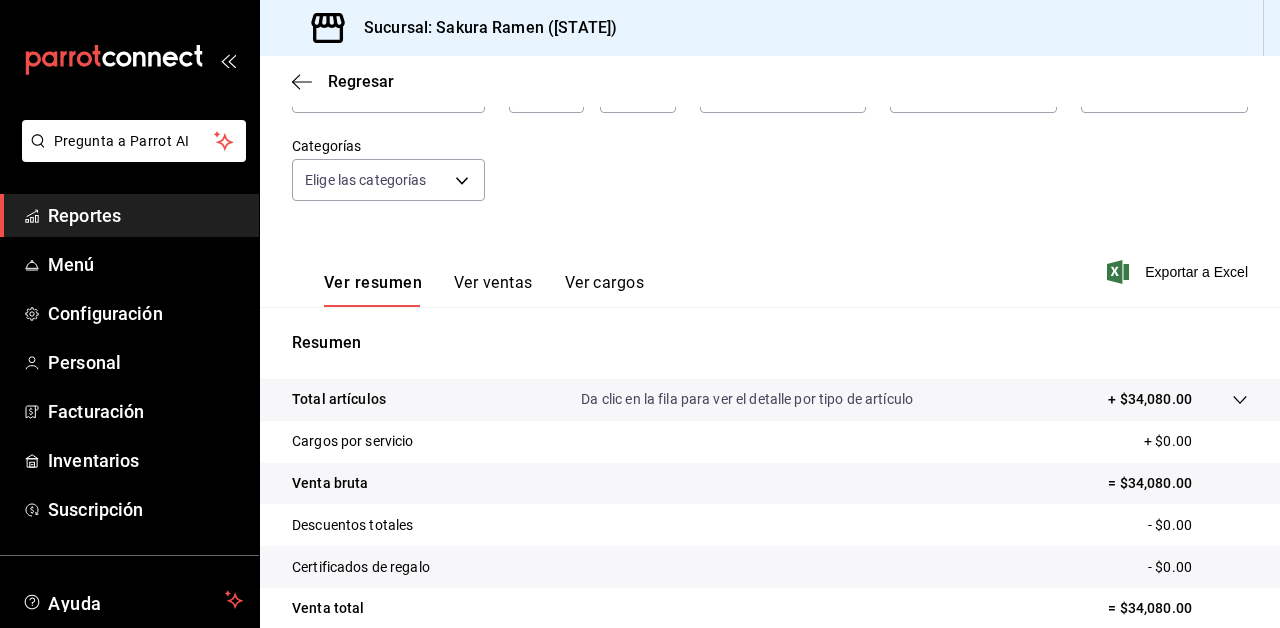 scroll, scrollTop: 167, scrollLeft: 0, axis: vertical 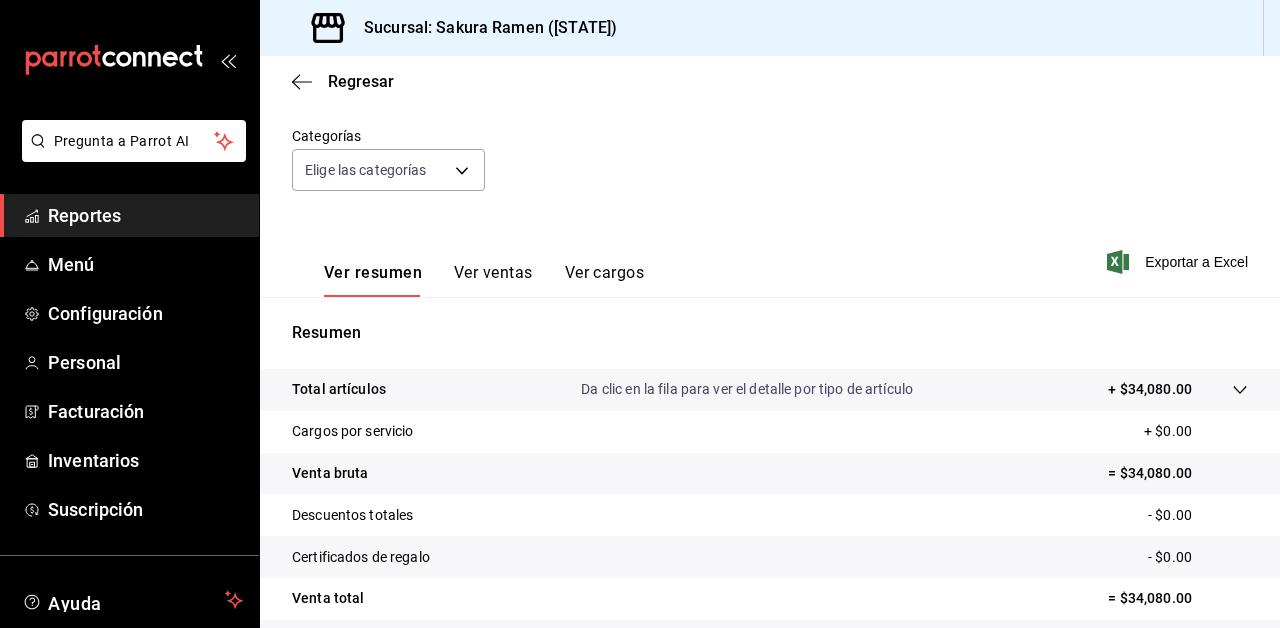 click on "Ver ventas" at bounding box center (493, 280) 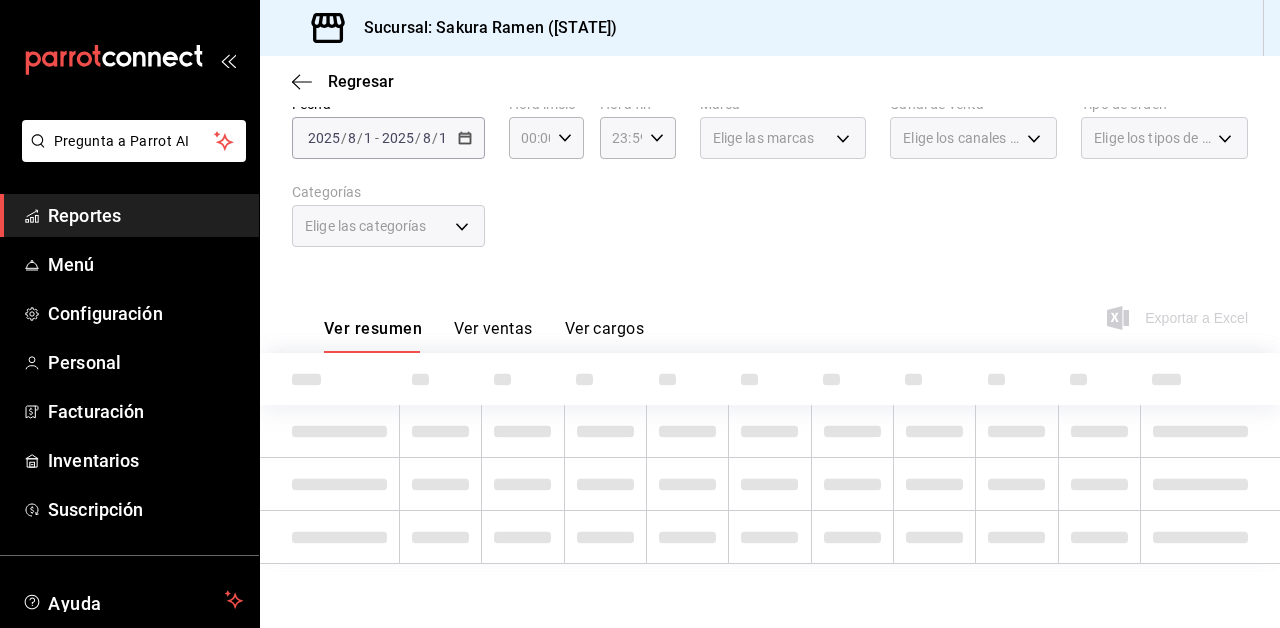 scroll, scrollTop: 111, scrollLeft: 0, axis: vertical 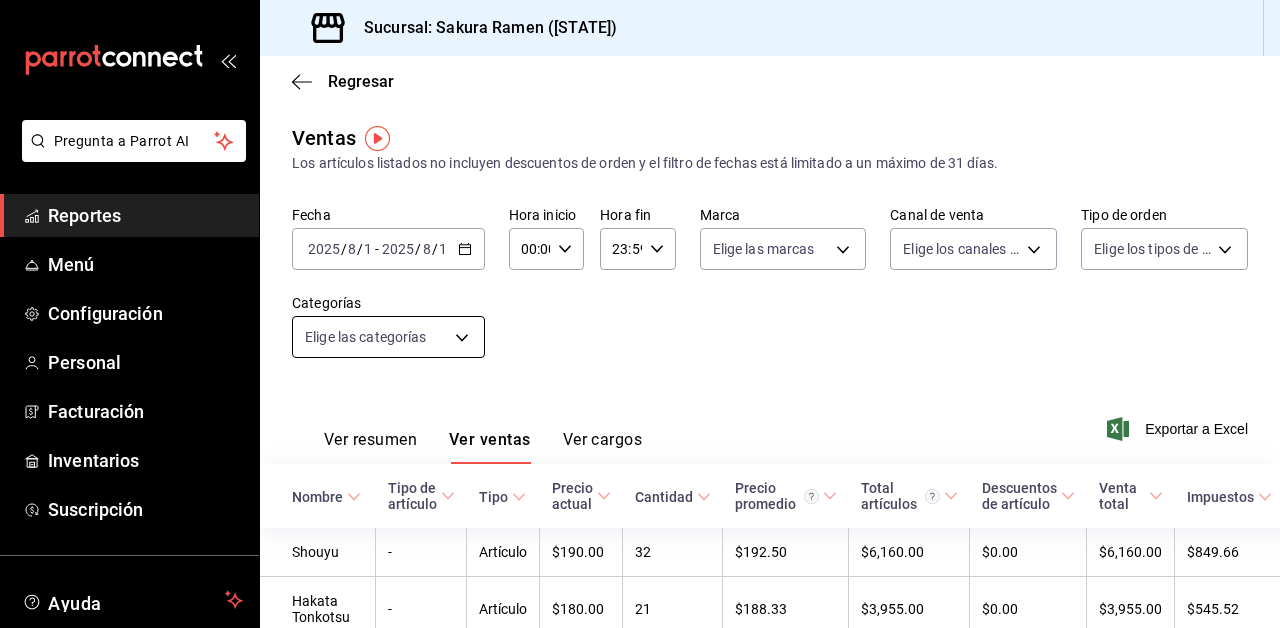 click on "Pregunta a Parrot AI Reportes   Menú   Configuración   Personal   Facturación   Inventarios   Suscripción   Ayuda Recomienda Parrot   [FIRST] [LAST]   Sugerir nueva función   Sucursal: Sakura Ramen ([STATE]) Regresar Ventas Los artículos listados no incluyen descuentos de orden y el filtro de fechas está limitado a un máximo de 31 días. Fecha [DATE] [DATE] - [DATE] [DATE] Hora inicio [TIME] Hora inicio Hora fin [TIME] Hora fin Marca Elige las marcas Canal de venta Elige los canales de venta Tipo de orden Elige los tipos de orden Categorías Elige las categorías Ver resumen Ver ventas Ver cargos Exportar a Excel Nombre Tipo de artículo Tipo Precio actual Cantidad Precio promedio   Total artículos   Descuentos de artículo Venta total Impuestos Venta neta Shouyu - Artículo $[PRICE] [QUANTITY] $[PRICE] $[PRICE] $[PRICE] $[PRICE] $[PRICE] Hakata Tonkotsu - Artículo $[PRICE] [QUANTITY] $[PRICE] $[PRICE] $[PRICE] $[PRICE] $[PRICE] Gyouza - Artículo $[PRICE] [QUANTITY] $[PRICE]" at bounding box center (640, 314) 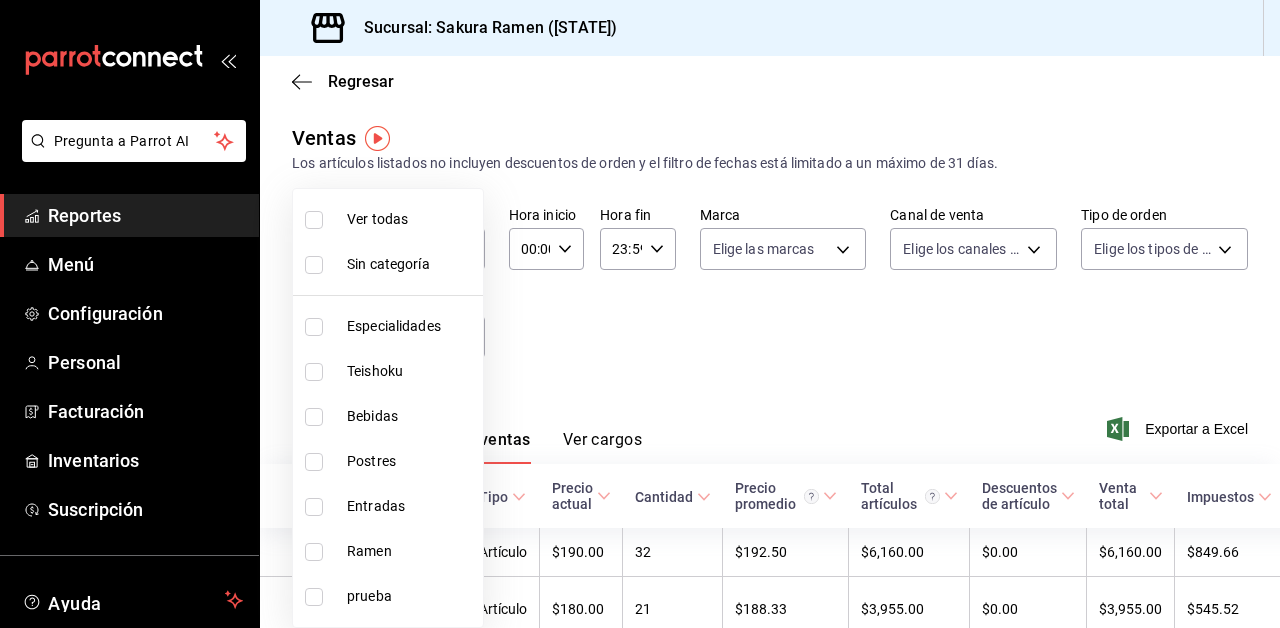 click on "Teishoku" at bounding box center [411, 371] 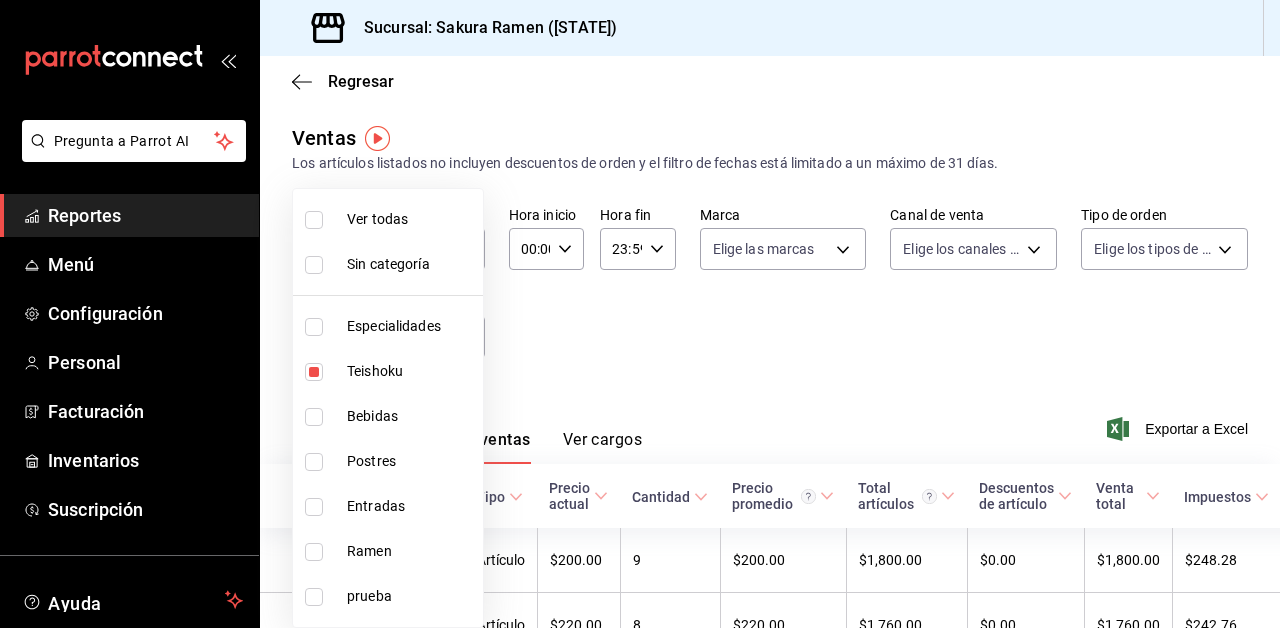 click at bounding box center [640, 314] 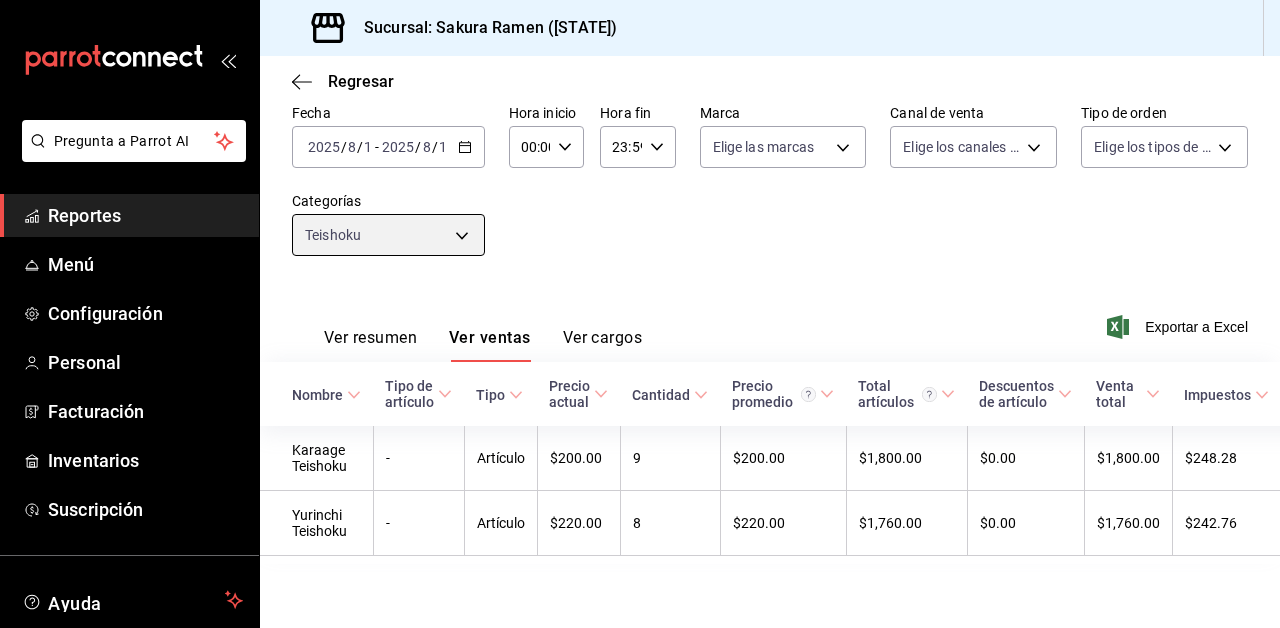 scroll, scrollTop: 102, scrollLeft: 0, axis: vertical 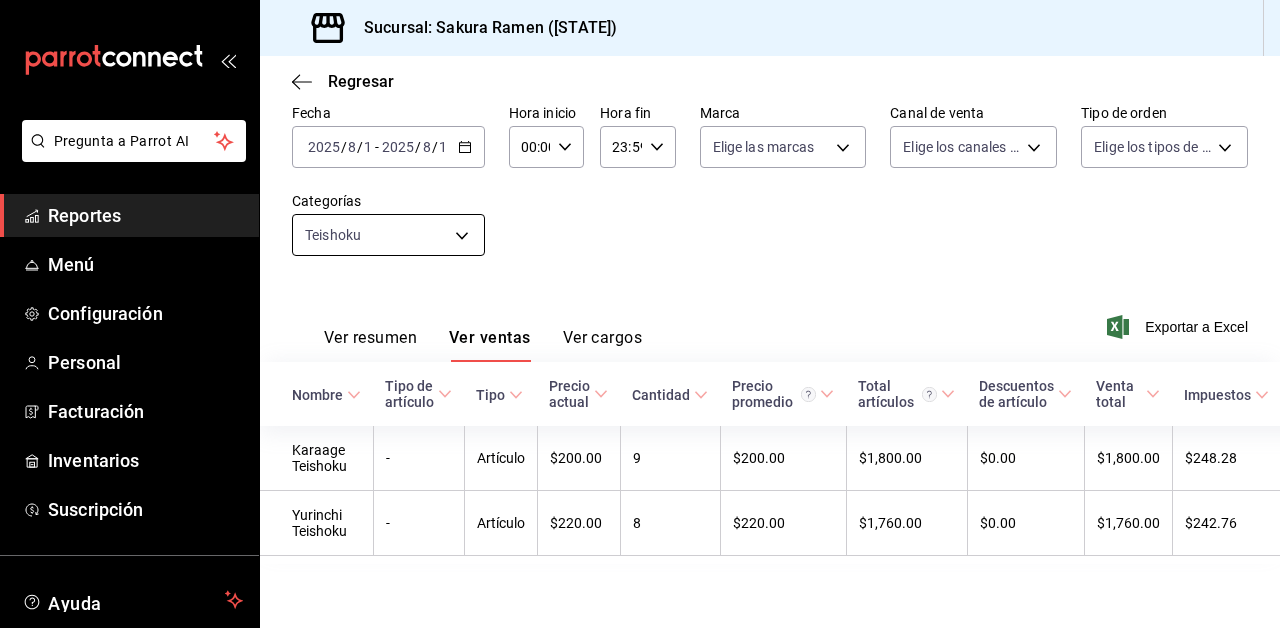 click on "Pregunta a Parrot AI Reportes   Menú   Configuración   Personal   Facturación   Inventarios   Suscripción   Ayuda Recomienda Parrot   [FIRST] [LAST]   Sugerir nueva función   Sucursal: Sakura Ramen ([STATE]) Regresar Ventas Los artículos listados no incluyen descuentos de orden y el filtro de fechas está limitado a un máximo de 31 días. Fecha [DATE] [DATE] - [DATE] [DATE] Hora inicio [TIME] Hora inicio Hora fin [TIME] Hora fin Marca Elige las marcas Canal de venta Elige los canales de venta Tipo de orden Elige los tipos de orden Categorías Teishoku [UUID] Ver resumen Ver ventas Ver cargos Exportar a Excel Nombre Tipo de artículo Tipo Precio actual Cantidad Precio promedio   Total artículos   Descuentos de artículo Venta total Impuestos Venta neta Karaage Teishoku - Artículo $[PRICE] [QUANTITY] $[PRICE] $[PRICE] $[PRICE] $[PRICE] $[PRICE] Yurinchi Teishoku - Artículo $[PRICE] [QUANTITY] $[PRICE] $[PRICE] $[PRICE] $[PRICE] $[PRICE] Pregunta a Parrot AI" at bounding box center [640, 314] 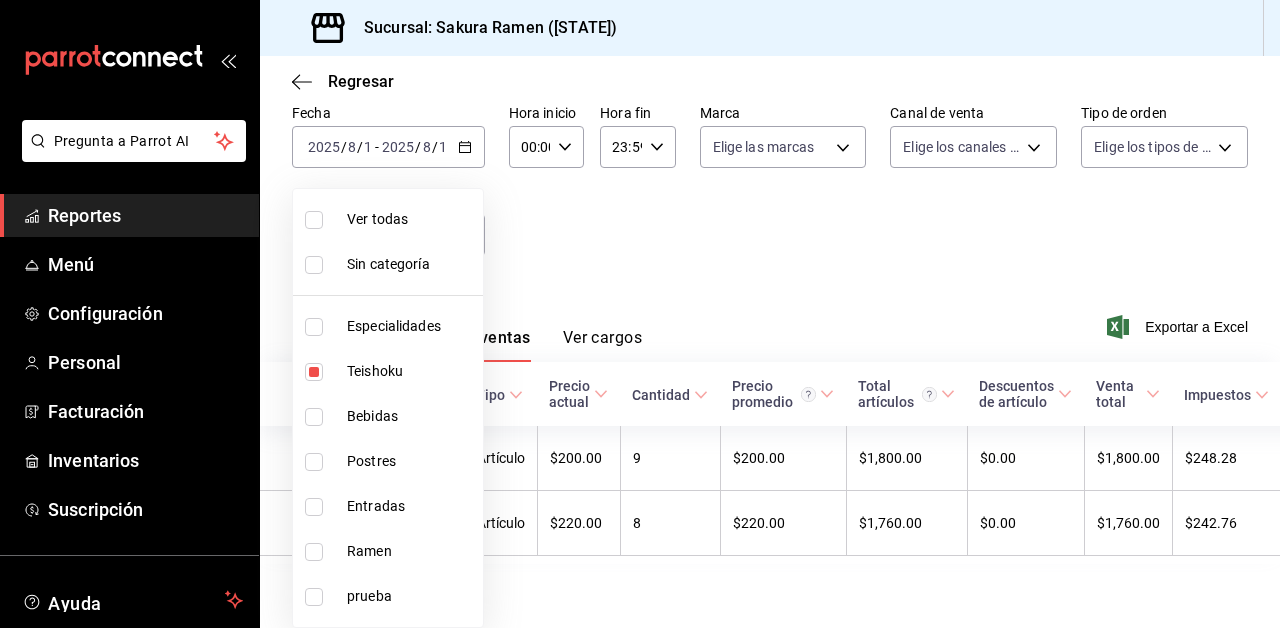 click on "Teishoku" at bounding box center (388, 371) 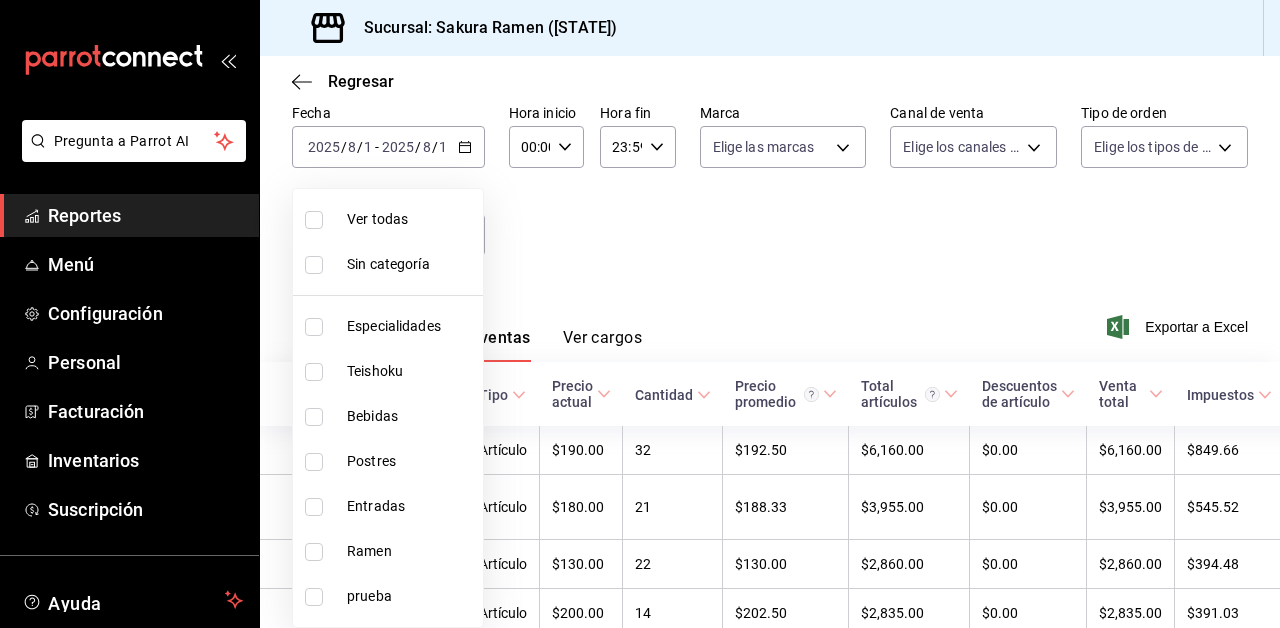 click on "Bebidas" at bounding box center (388, 416) 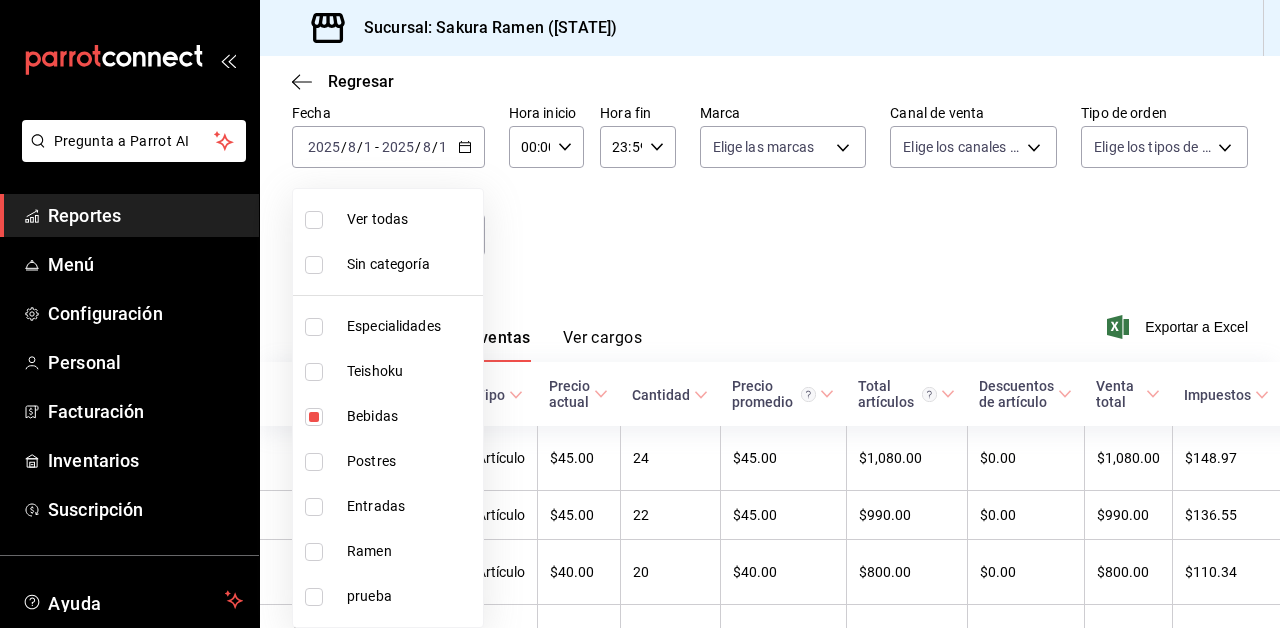 click at bounding box center (640, 314) 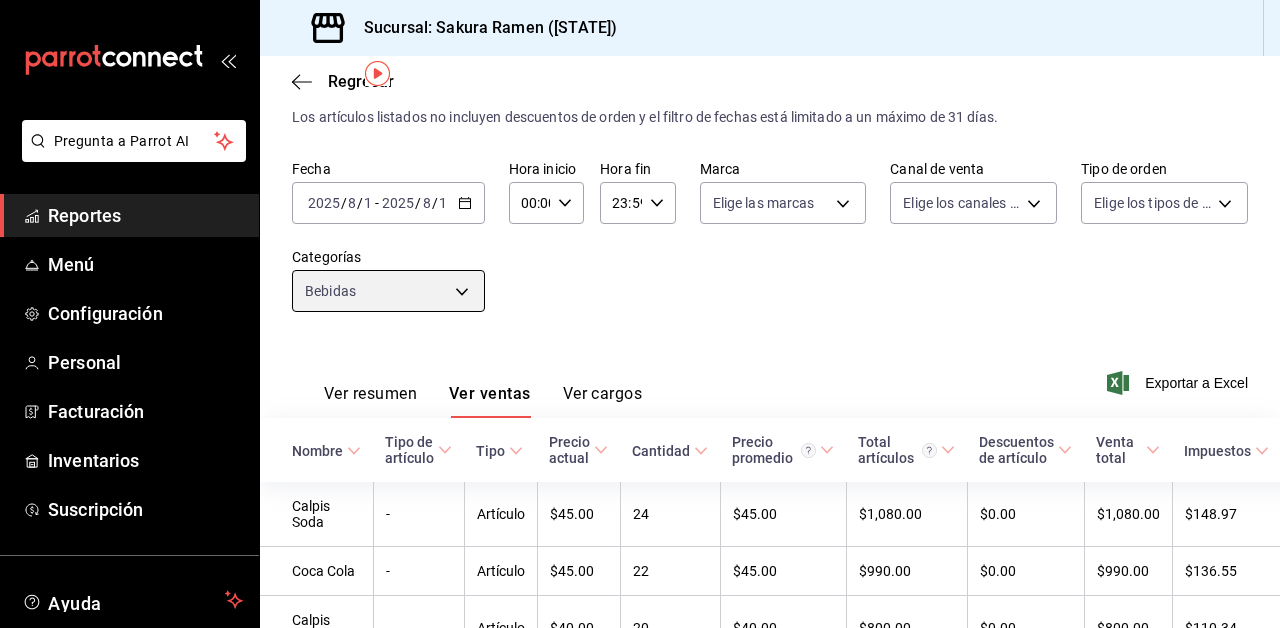 scroll, scrollTop: 30, scrollLeft: 0, axis: vertical 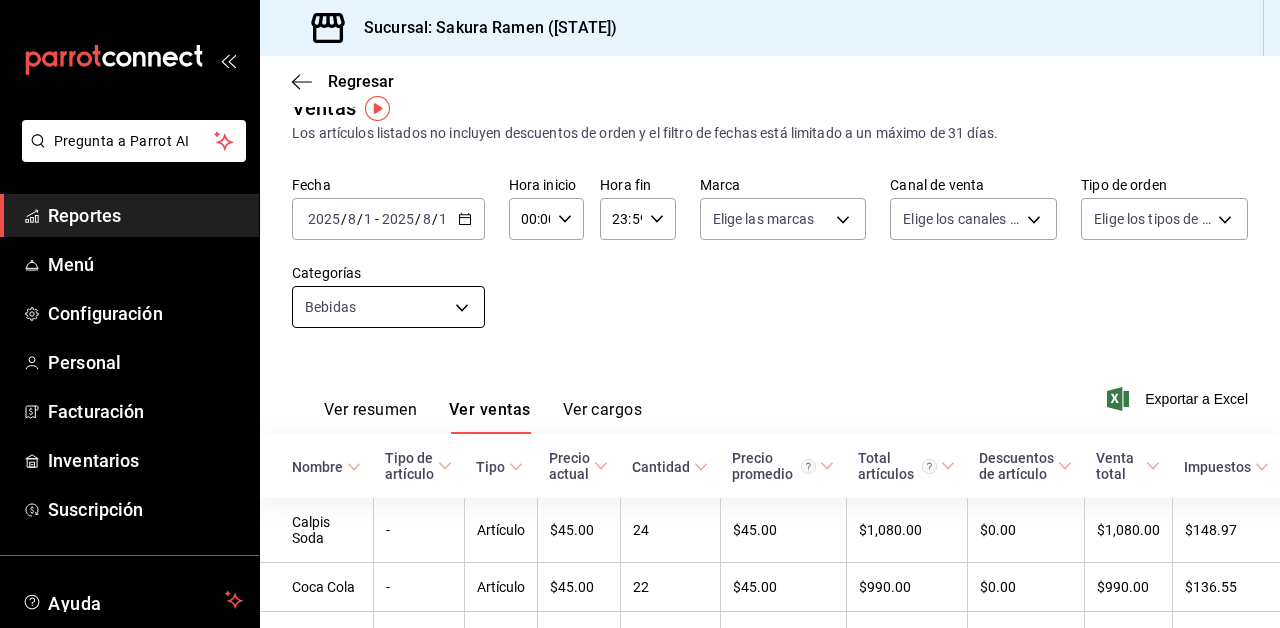 click on "Pregunta a Parrot AI Reportes   Menú   Configuración   Personal   Facturación   Inventarios   Suscripción   Ayuda Recomienda Parrot   [FIRST] [LAST]   Sugerir nueva función   Sucursal: Sakura Ramen ([STATE]) Regresar Ventas Los artículos listados no incluyen descuentos de orden y el filtro de fechas está limitado a un máximo de 31 días. Fecha [DATE] [DATE] - [DATE] [DATE] Hora inicio [TIME] Hora inicio Hora fin [TIME] Hora fin Marca Elige las marcas Canal de venta Elige los canales de venta Tipo de orden Elige los tipos de orden Categorías Bebidas [UUID] Ver resumen Ver ventas Ver cargos Exportar a Excel Nombre Tipo de artículo Tipo Precio actual Cantidad Precio promedio   Total artículos   Descuentos de artículo Venta total Impuestos Venta neta Calpis Soda - Artículo $[PRICE] [QUANTITY] $[PRICE] $[PRICE] $[PRICE] $[PRICE] $[PRICE] $[PRICE] $[PRICE] Coca Cola - Artículo $[PRICE] [QUANTITY] $[PRICE] $[PRICE] $[PRICE] $[PRICE] $[PRICE] $[PRICE] Calpis Natural - Artículo $[PRICE] [QUANTITY] $[PRICE]" at bounding box center [640, 314] 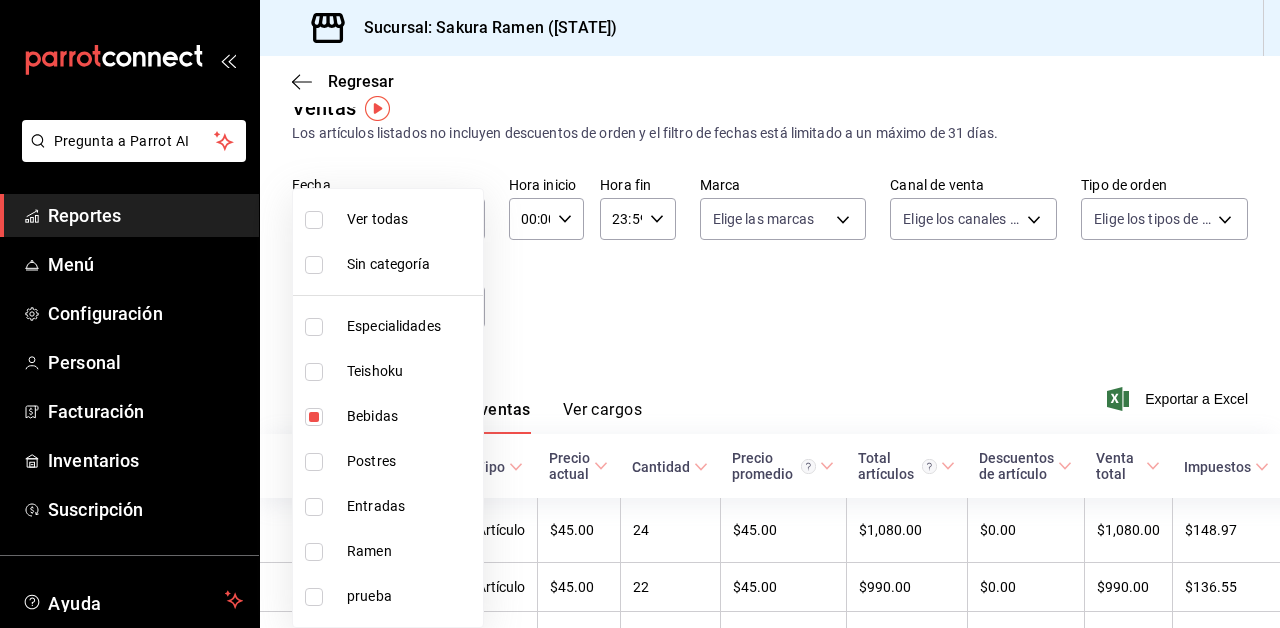 click on "Bebidas" at bounding box center (411, 416) 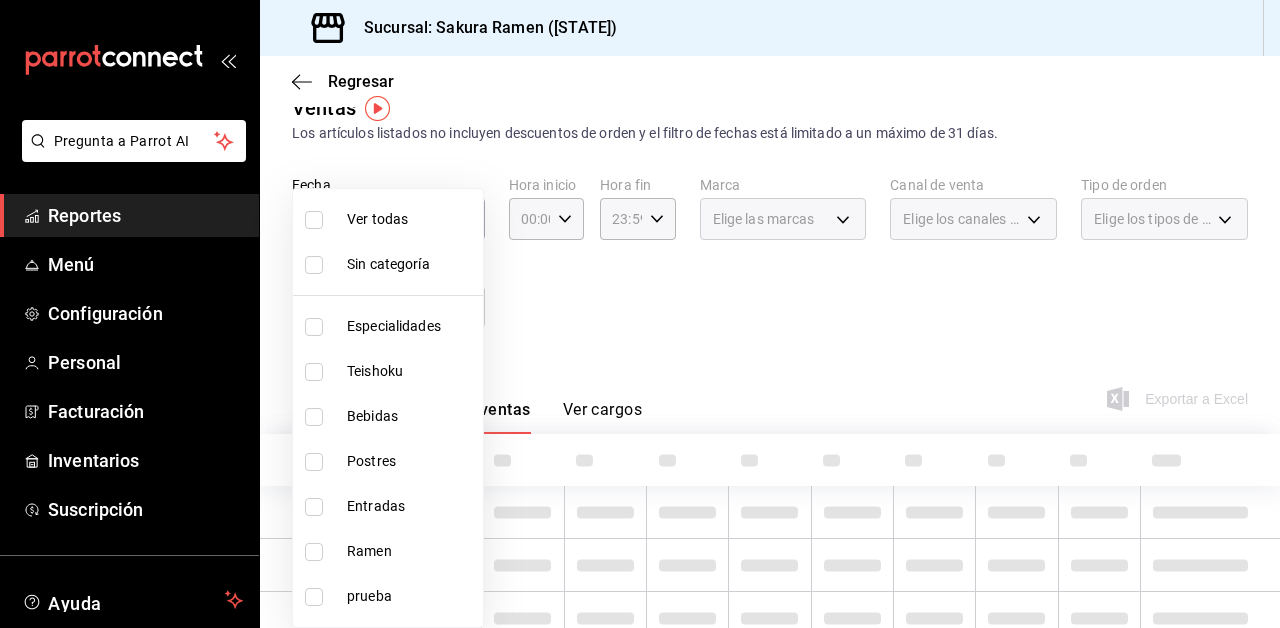 click on "Postres" at bounding box center [411, 461] 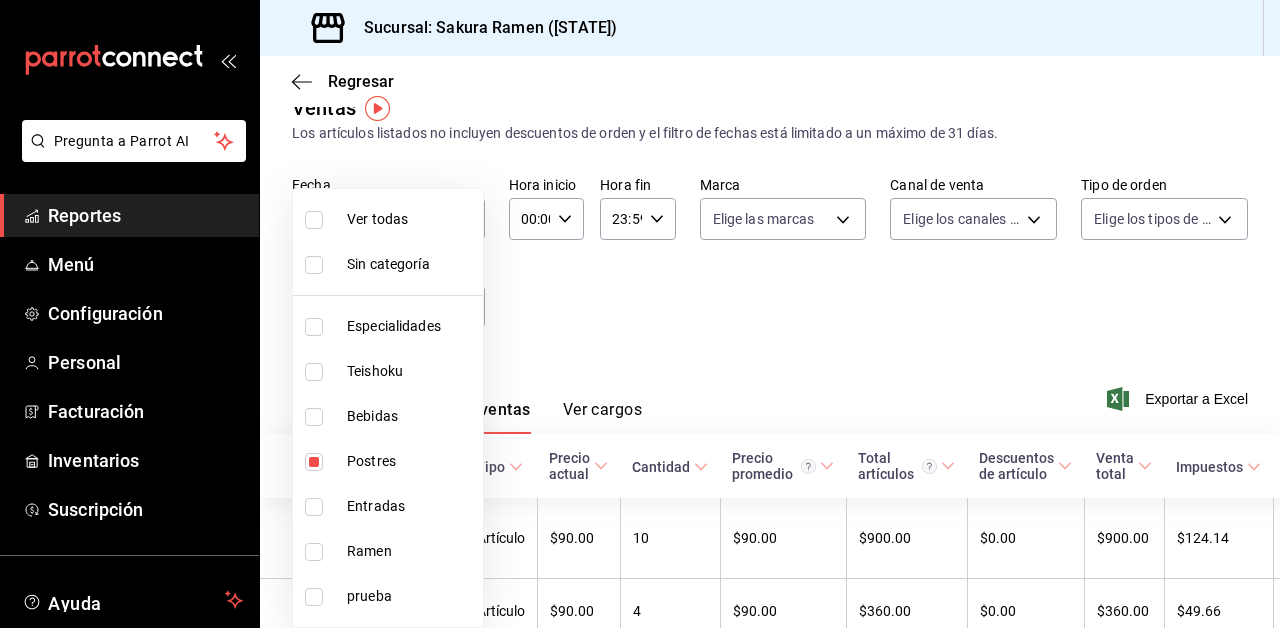 click at bounding box center [640, 314] 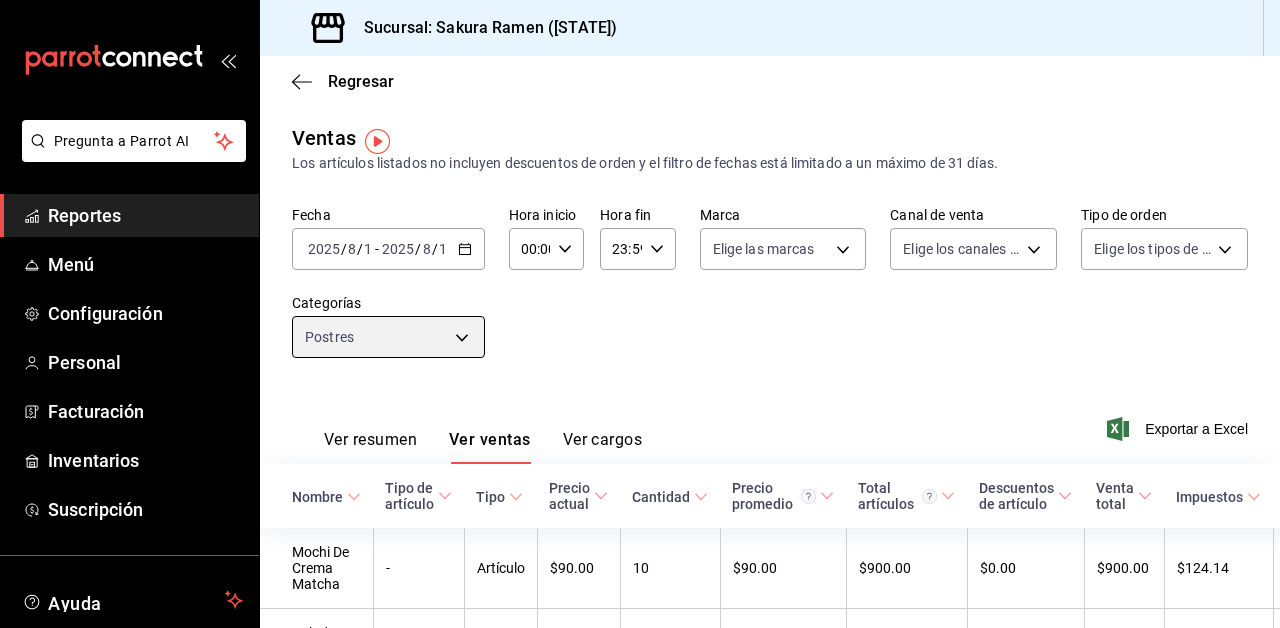 scroll, scrollTop: -1, scrollLeft: 0, axis: vertical 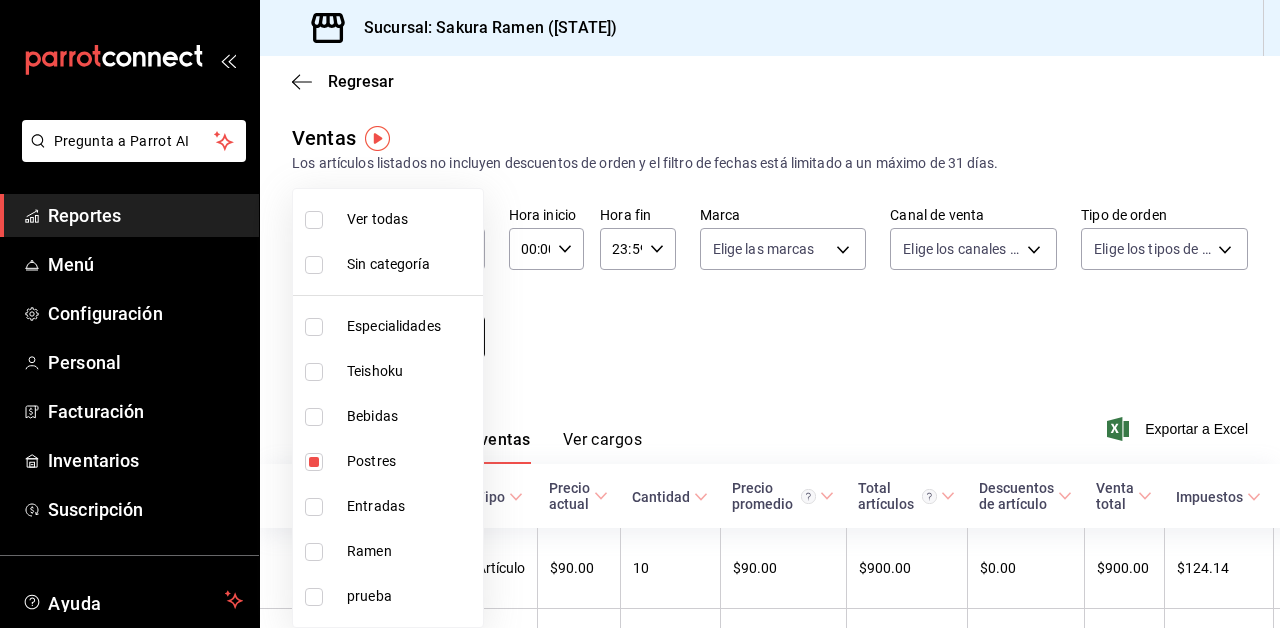 click on "Pregunta a Parrot AI Reportes   Menú   Configuración   Personal   Facturación   Inventarios   Suscripción   Ayuda Recomienda Parrot   [FIRST] [LAST]   Sugerir nueva función   Sucursal: Sakura Ramen ([STATE]) Regresar Ventas Los artículos listados no incluyen descuentos de orden y el filtro de fechas está limitado a un máximo de 31 días. Fecha [DATE] [DATE] - [DATE] [DATE] Hora inicio [TIME] Hora inicio Hora fin [TIME] Hora fin Marca Elige las marcas Canal de venta Elige los canales de venta Tipo de orden Elige los tipos de orden Categorías Postres [UUID] Ver resumen Ver ventas Ver cargos Exportar a Excel Nombre Tipo de artículo Tipo Precio actual Cantidad Precio promedio   Total artículos   Descuentos de artículo Venta total Impuestos Venta neta Mochi De Crema Matcha - Artículo $[PRICE] [QUANTITY] $[PRICE] $[PRICE] $[PRICE] $[PRICE] $[PRICE] Helado De Matcha - Artículo $[PRICE] [QUANTITY] $[PRICE] $[PRICE] $[PRICE] $[PRICE] $[PRICE] Tofu Pudding - Artículo $[PRICE] [QUANTITY] $[PRICE]" at bounding box center [640, 314] 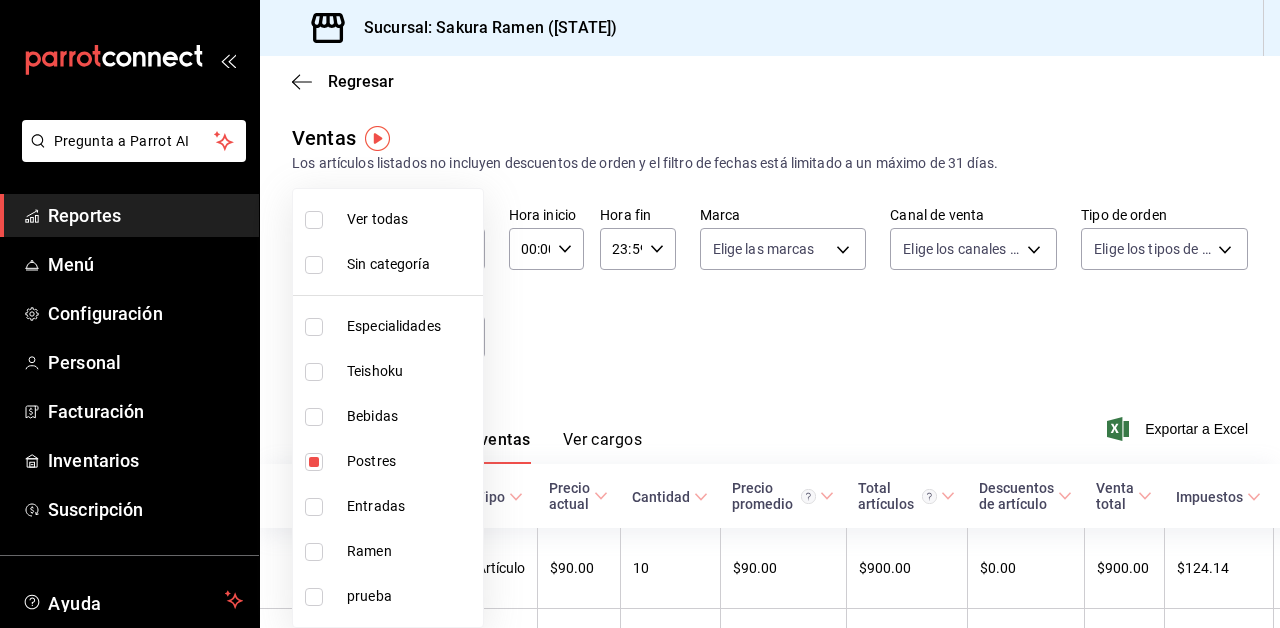 click on "Postres" at bounding box center [388, 461] 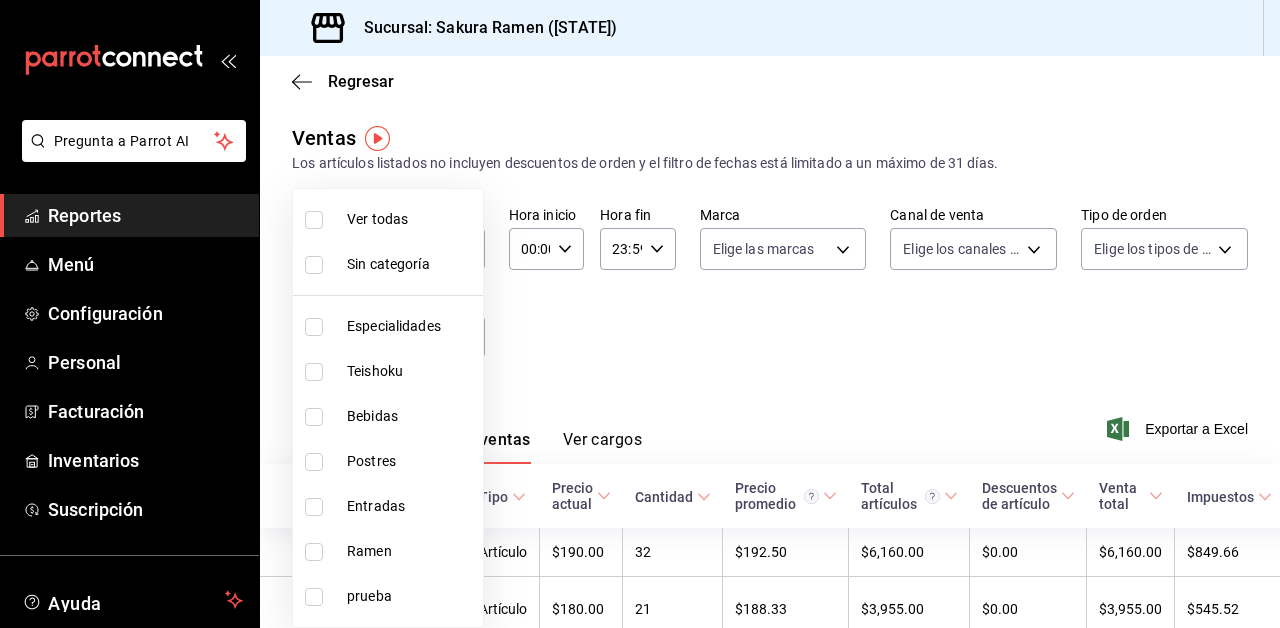 click on "Entradas" at bounding box center (411, 506) 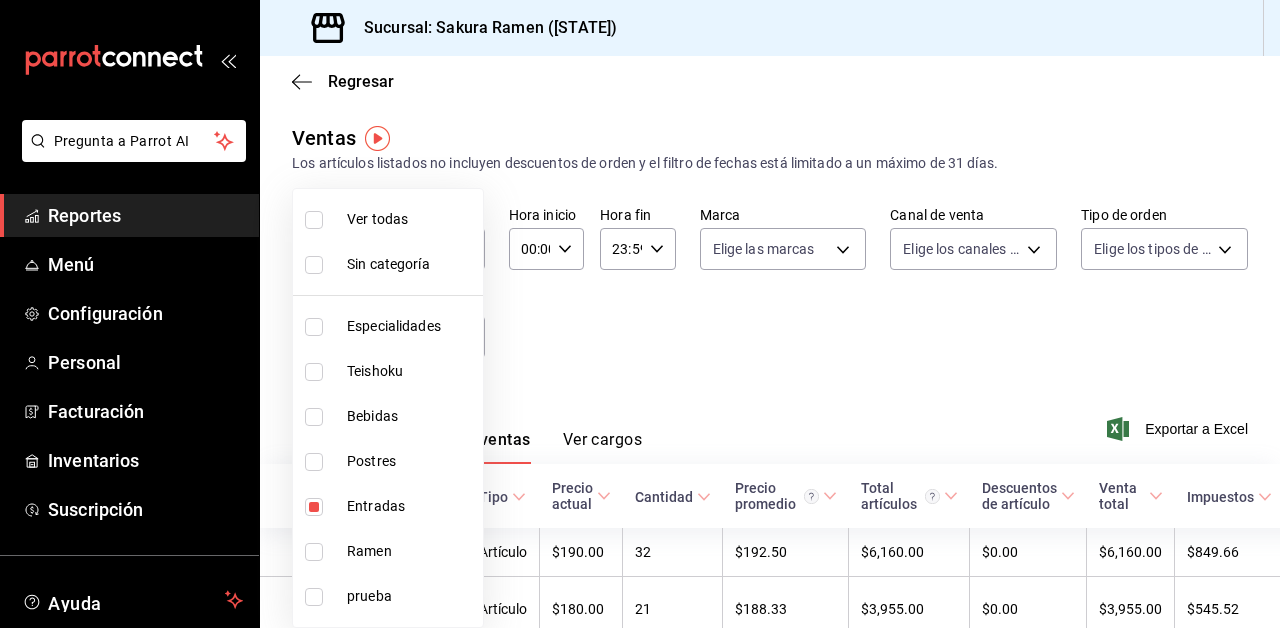 type on "6700a422-c1ee-4555-a66f-4cf6bce255b4" 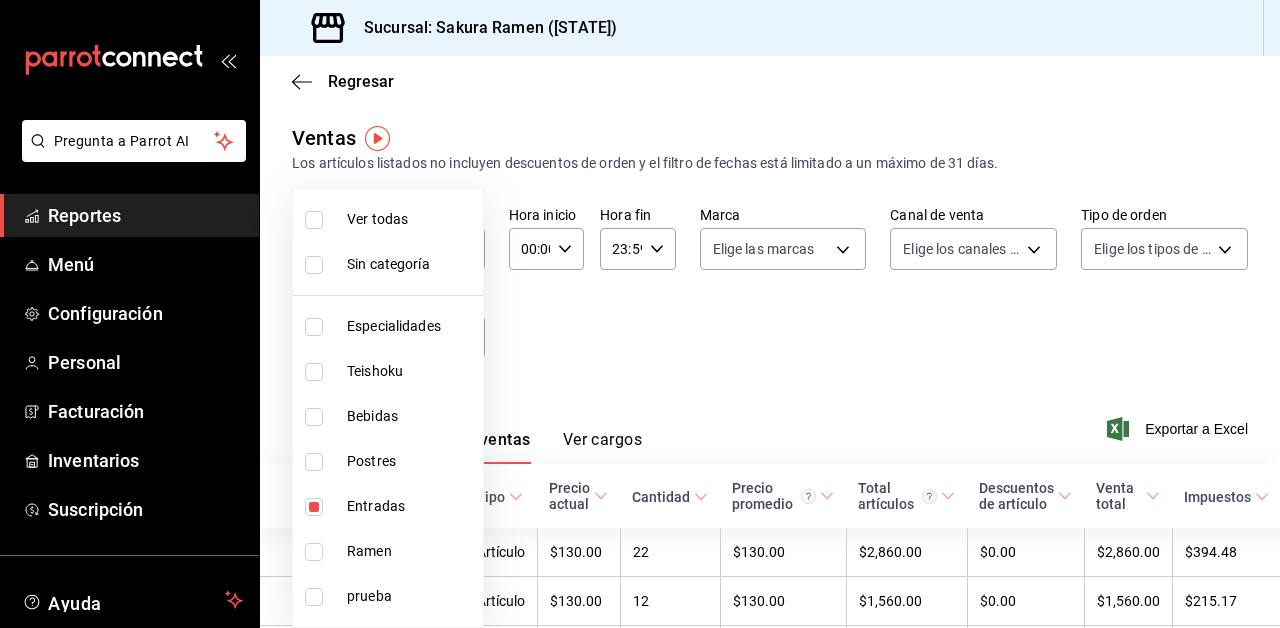 click at bounding box center (640, 314) 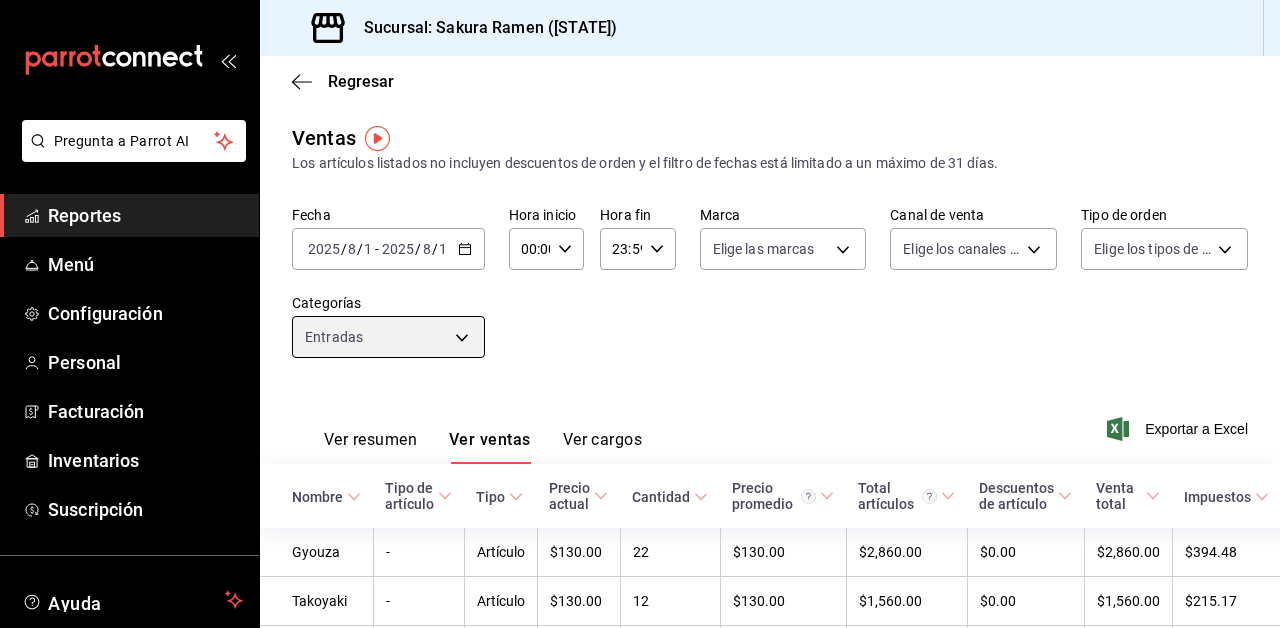 scroll, scrollTop: 0, scrollLeft: 0, axis: both 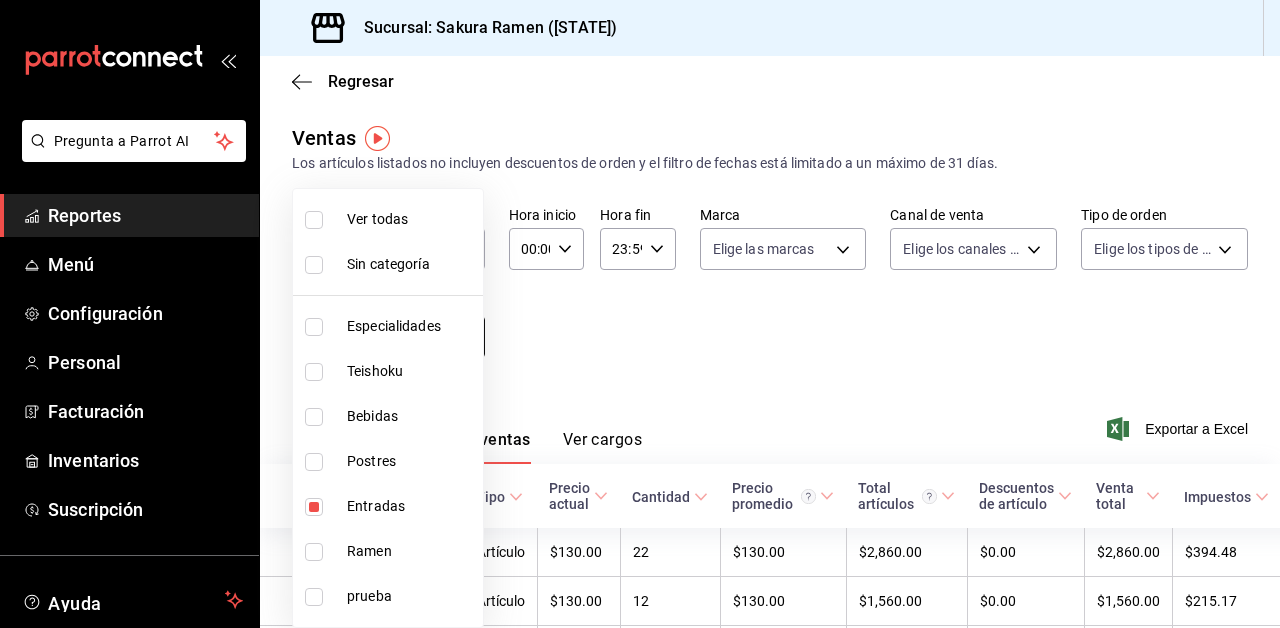 click on "Pregunta a Parrot AI Reportes   Menú   Configuración   Personal   Facturación   Inventarios   Suscripción   Ayuda Recomienda Parrot   [FIRST] [LAST]   Sugerir nueva función   Sucursal: Sakura Ramen ([STATE]) Regresar Ventas Los artículos listados no incluyen descuentos de orden y el filtro de fechas está limitado a un máximo de 31 días. Fecha [DATE] [DATE] - [DATE] [DATE] Hora inicio [TIME] Hora inicio Hora fin [TIME] Hora fin Marca Elige las marcas Canal de venta Elige los canales de venta Tipo de orden Elige los tipos de orden Categorías Entradas [UUID] Ver resumen Ver ventas Ver cargos Exportar a Excel Nombre Tipo de artículo Tipo Precio actual Cantidad Precio promedio   Total artículos   Descuentos de artículo Venta total Impuestos Venta neta Gyouza - Artículo $[PRICE] [QUANTITY] $[PRICE] $[PRICE] $[PRICE] $[PRICE] $[PRICE] $[PRICE] Takoyaki - Artículo $[PRICE] [QUANTITY] $[PRICE] $[PRICE] $[PRICE] $[PRICE] $[PRICE] $[PRICE] Karaage - Artículo $[PRICE] [QUANTITY] $[PRICE]" at bounding box center (640, 314) 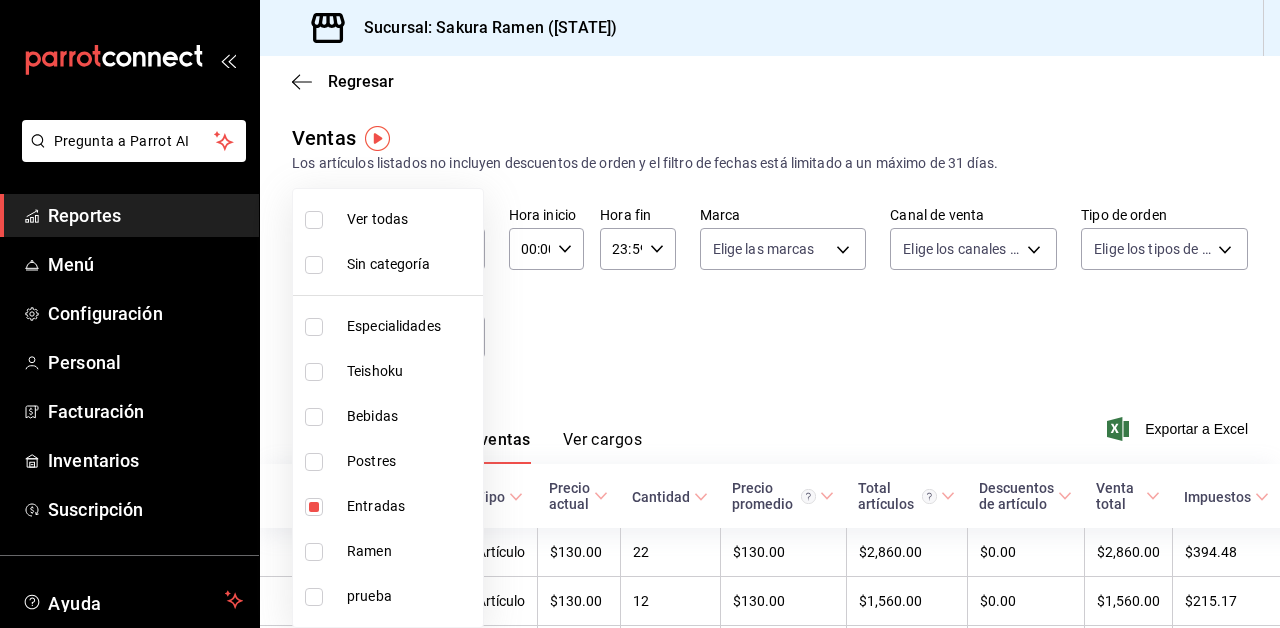click on "Entradas" at bounding box center (411, 506) 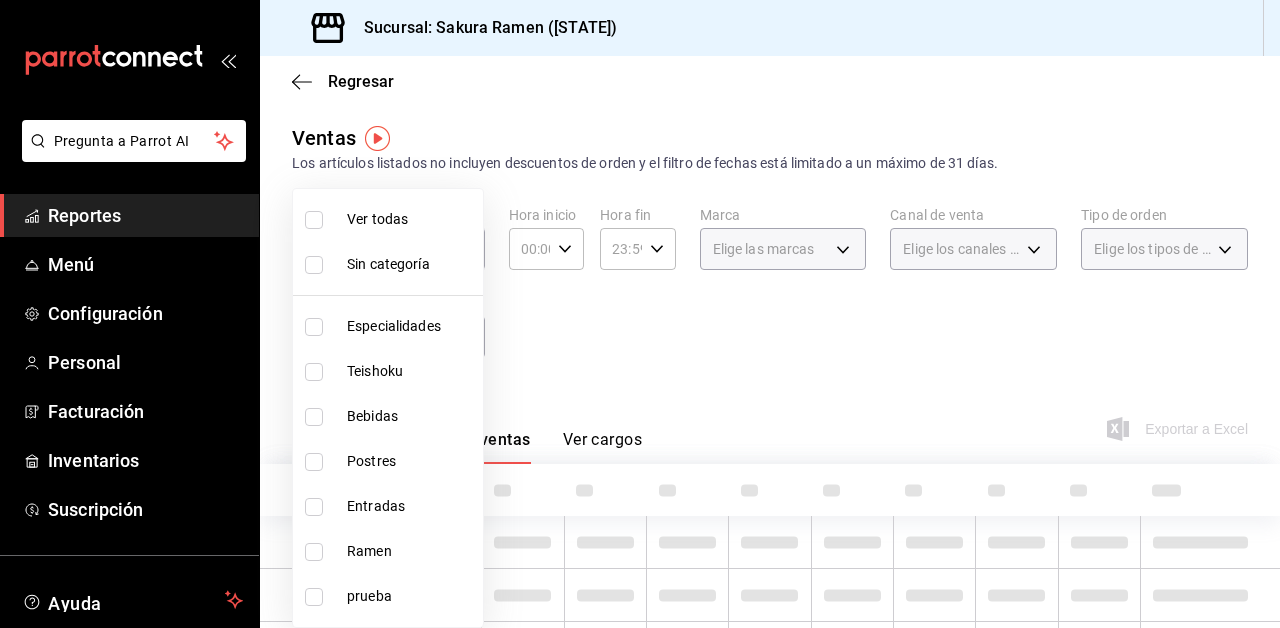 click on "Ramen" at bounding box center [411, 551] 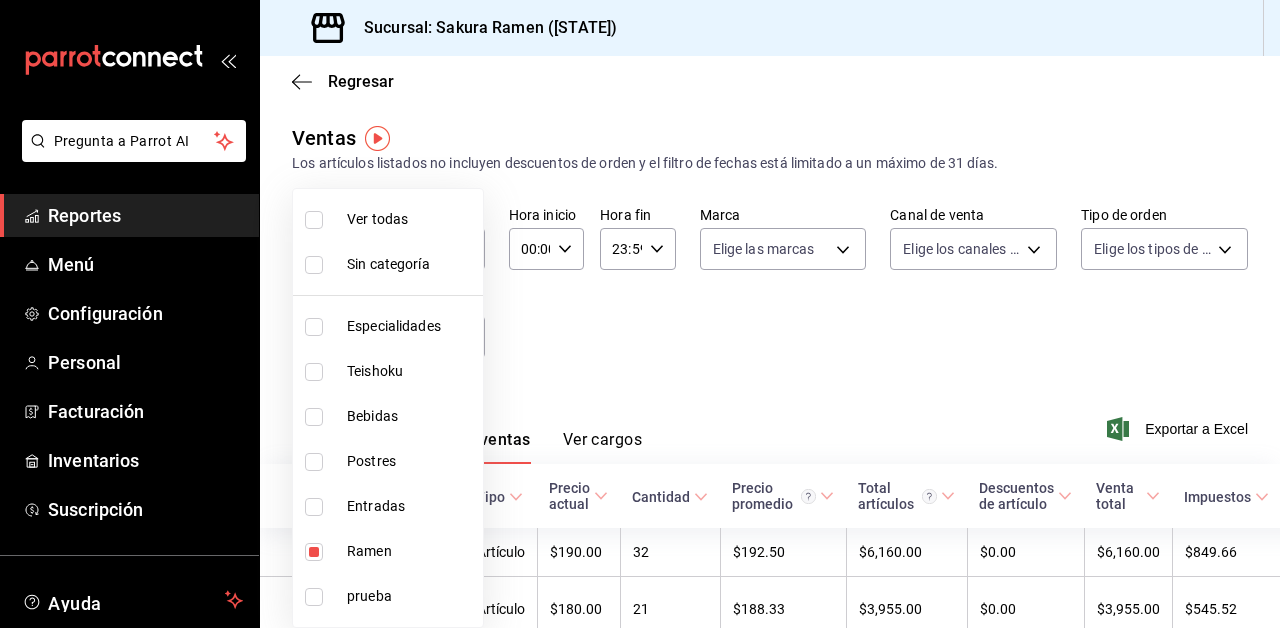 click at bounding box center [640, 314] 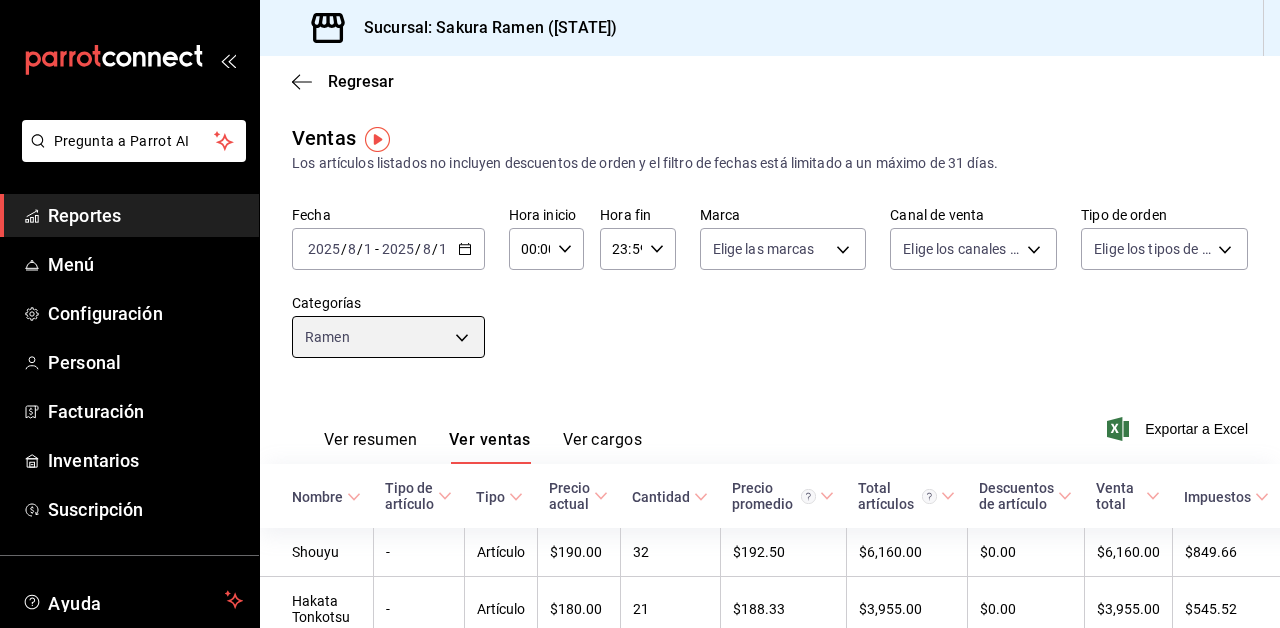 scroll, scrollTop: 0, scrollLeft: 0, axis: both 